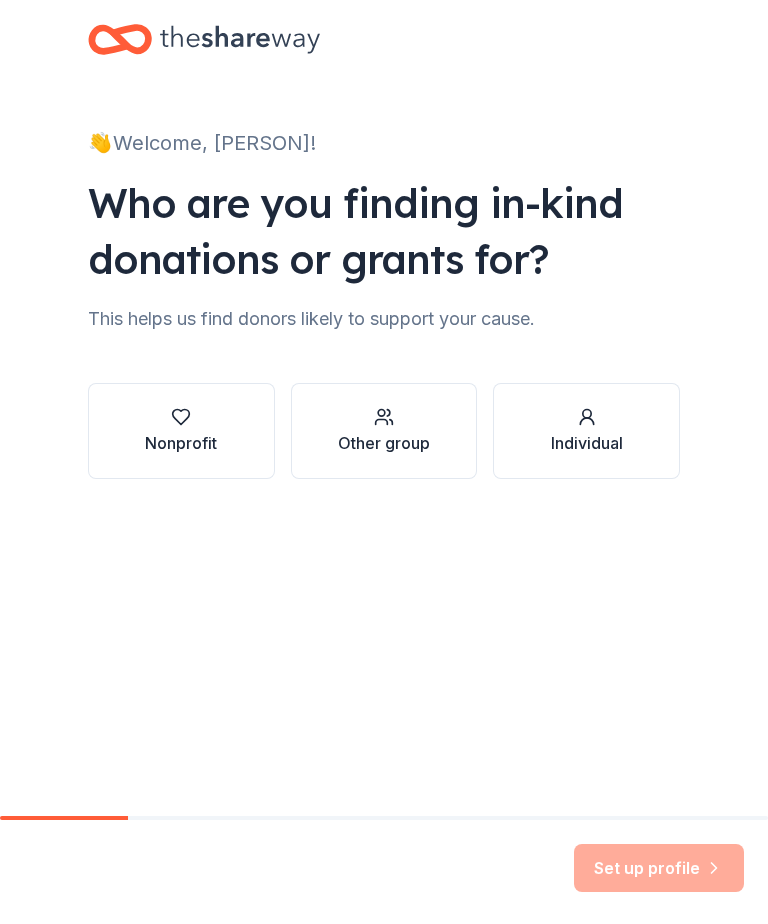 scroll, scrollTop: 0, scrollLeft: 0, axis: both 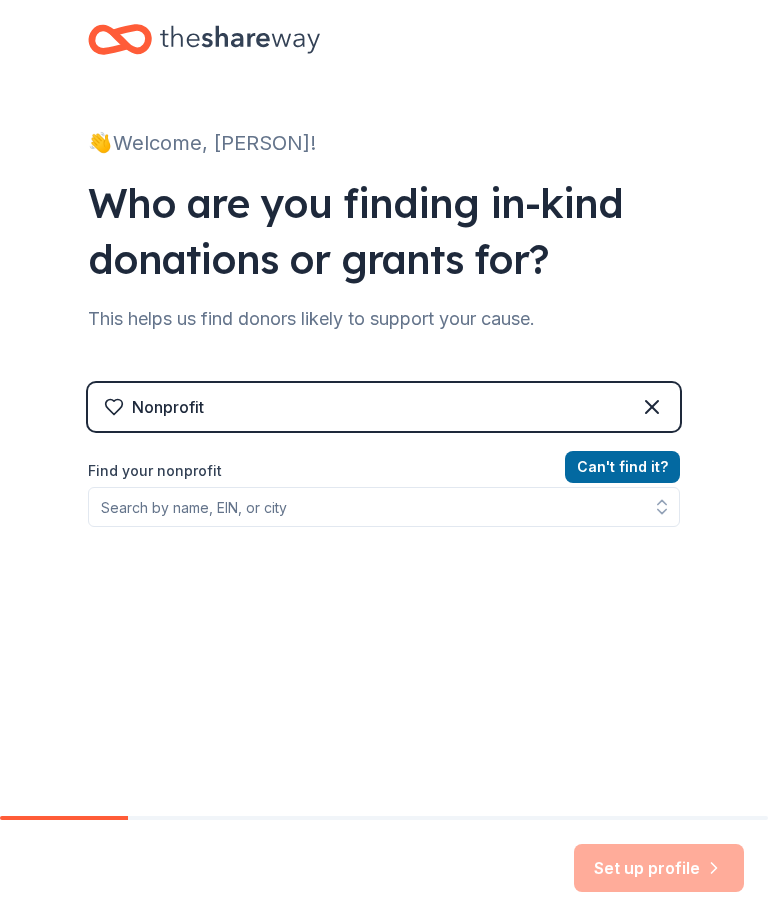 click on "Nonprofit" at bounding box center (384, 407) 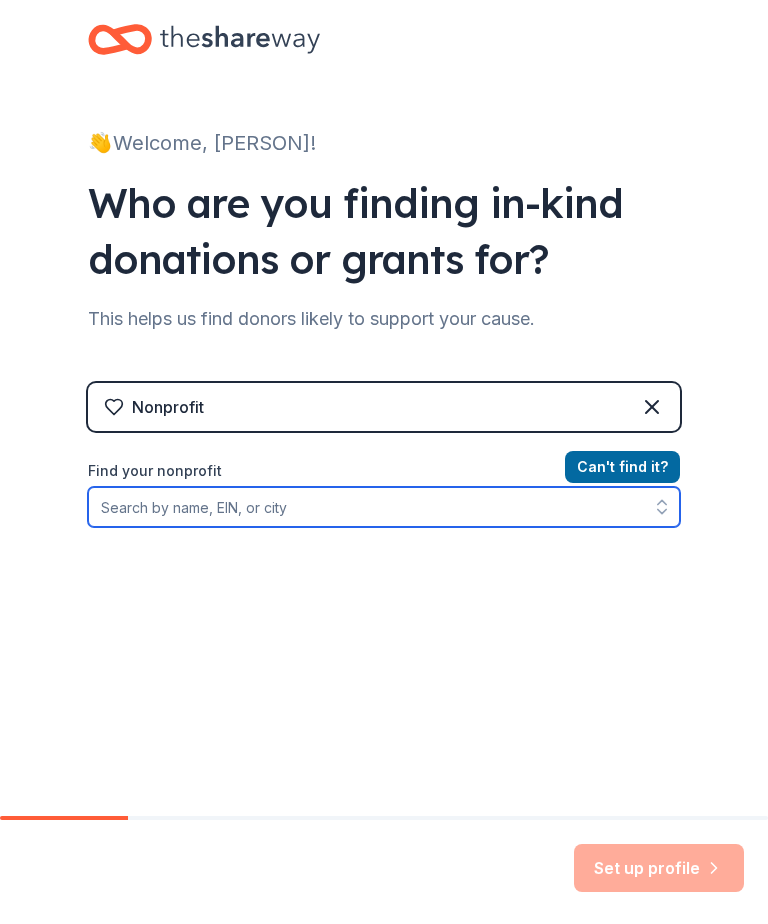 click on "Find your nonprofit" at bounding box center (384, 507) 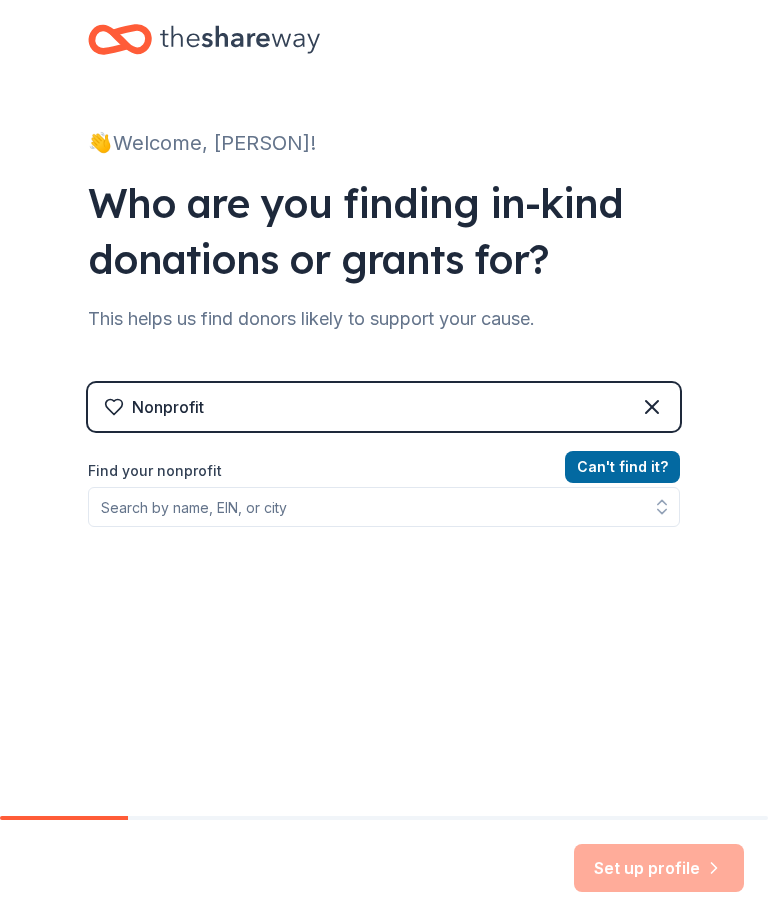 click on "Nonprofit Can ' t find it? Find your nonprofit" at bounding box center (384, 539) 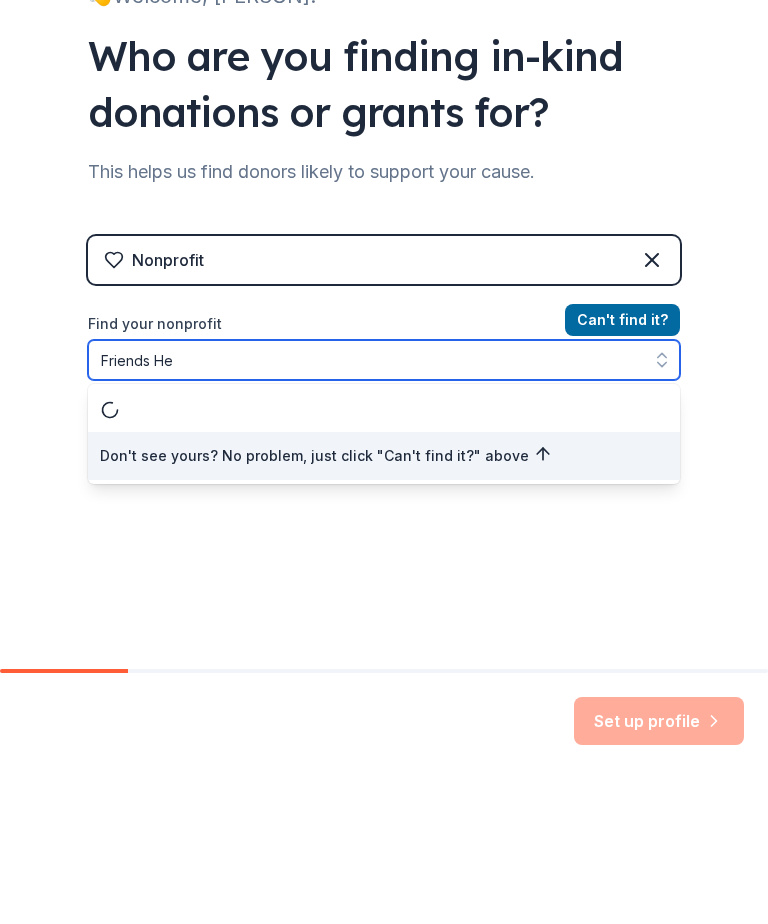 scroll, scrollTop: 0, scrollLeft: 0, axis: both 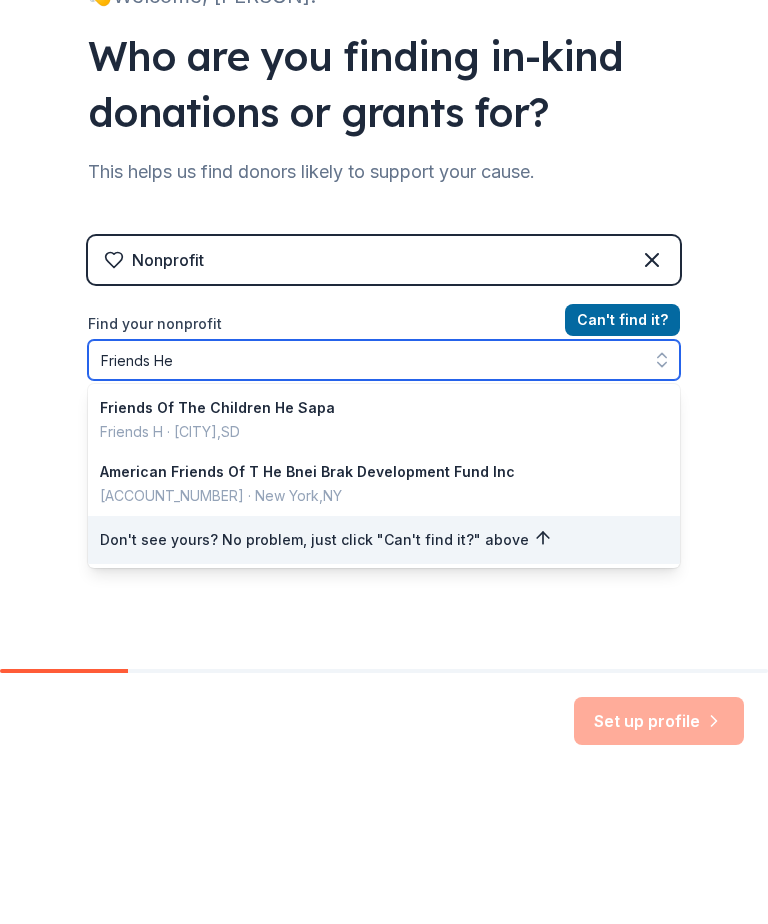 type on "Friends Hel" 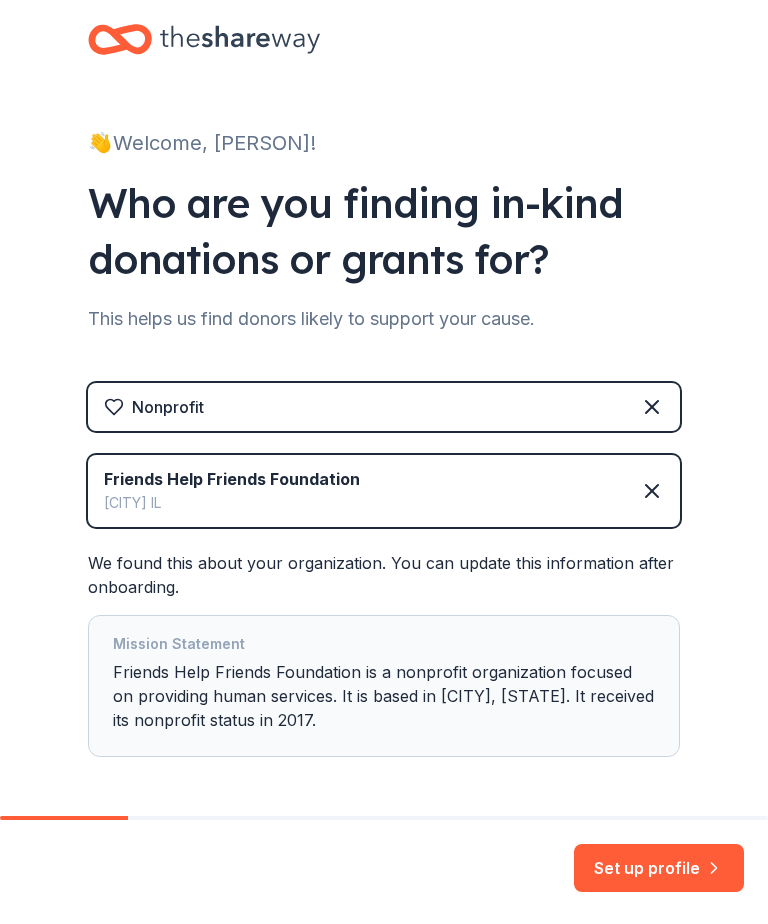 scroll, scrollTop: 0, scrollLeft: 0, axis: both 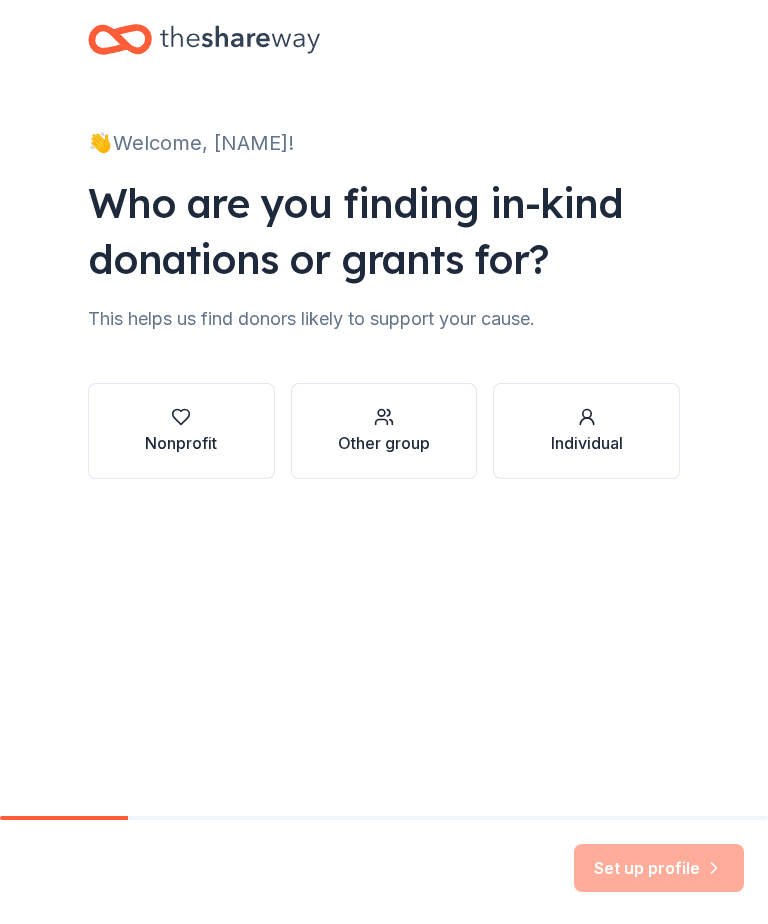 click on "Nonprofit" at bounding box center (181, 443) 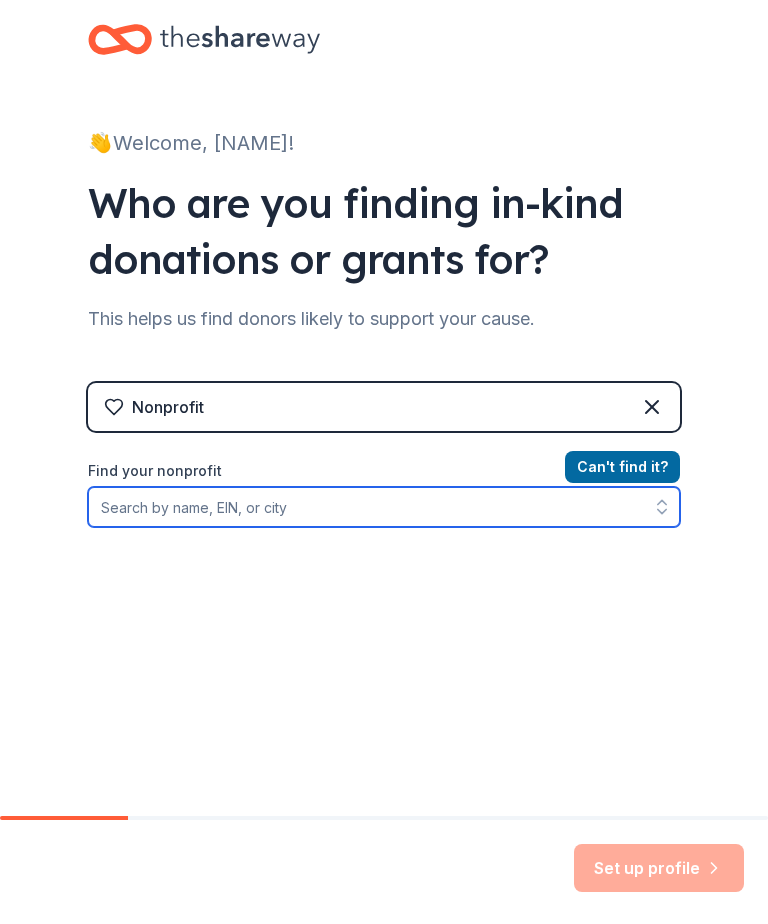 click on "Find your nonprofit" at bounding box center (384, 507) 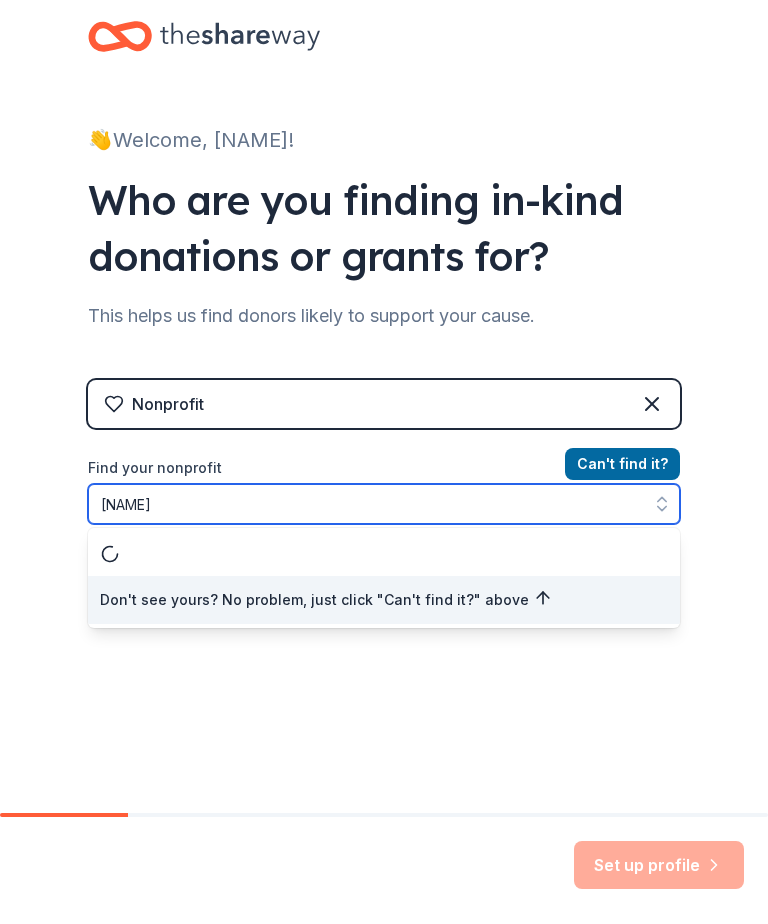 type on "Friends Helping Friends" 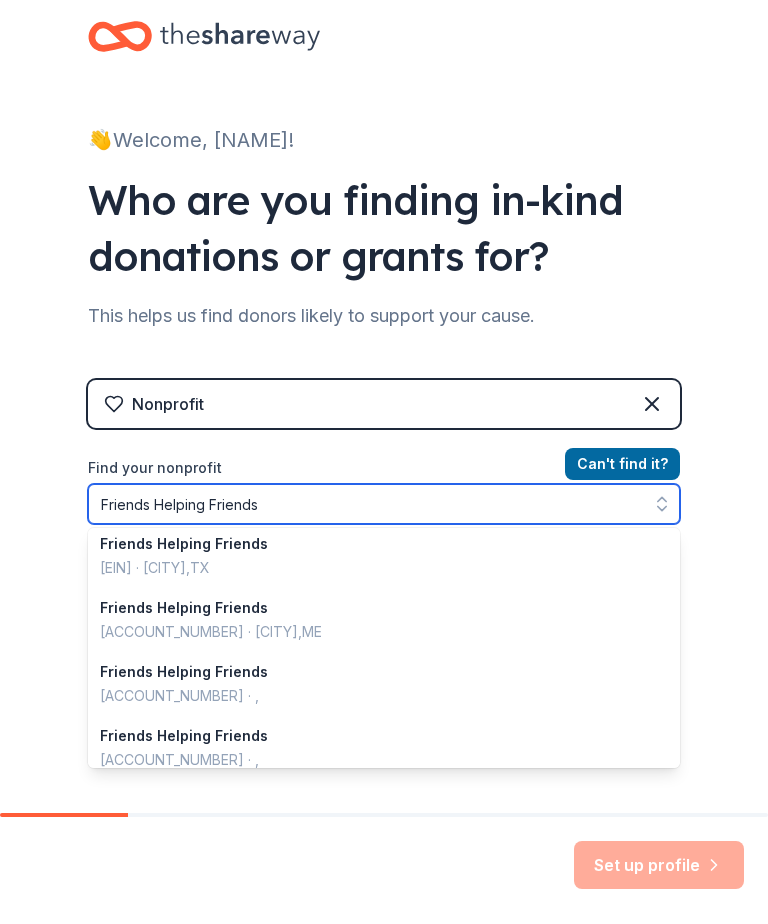 scroll, scrollTop: 138, scrollLeft: 0, axis: vertical 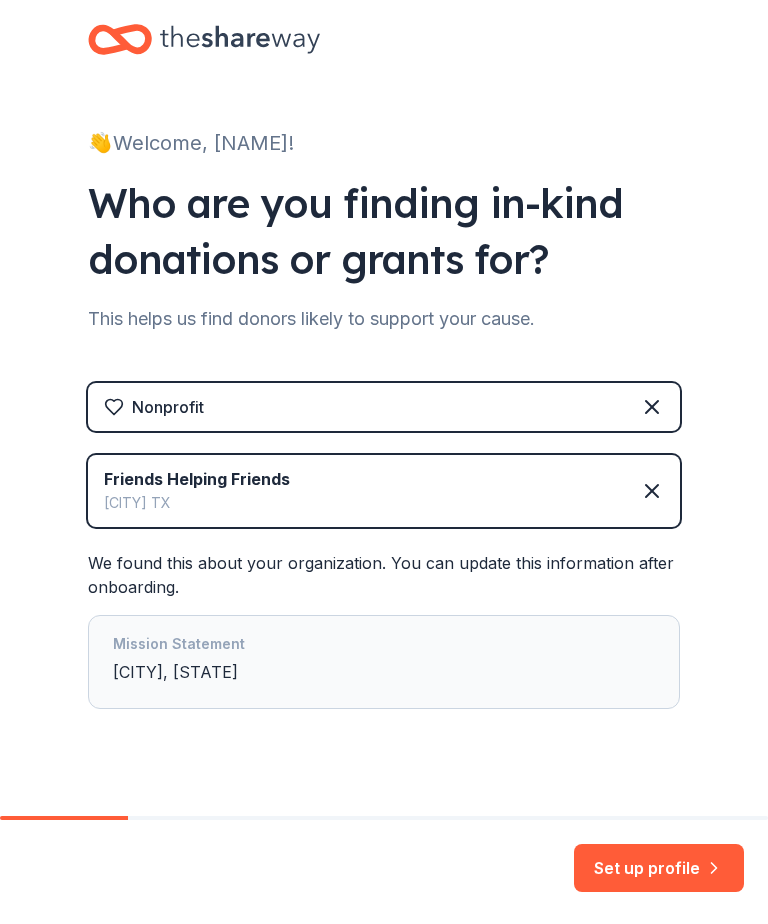 click on "Set up profile" at bounding box center (659, 868) 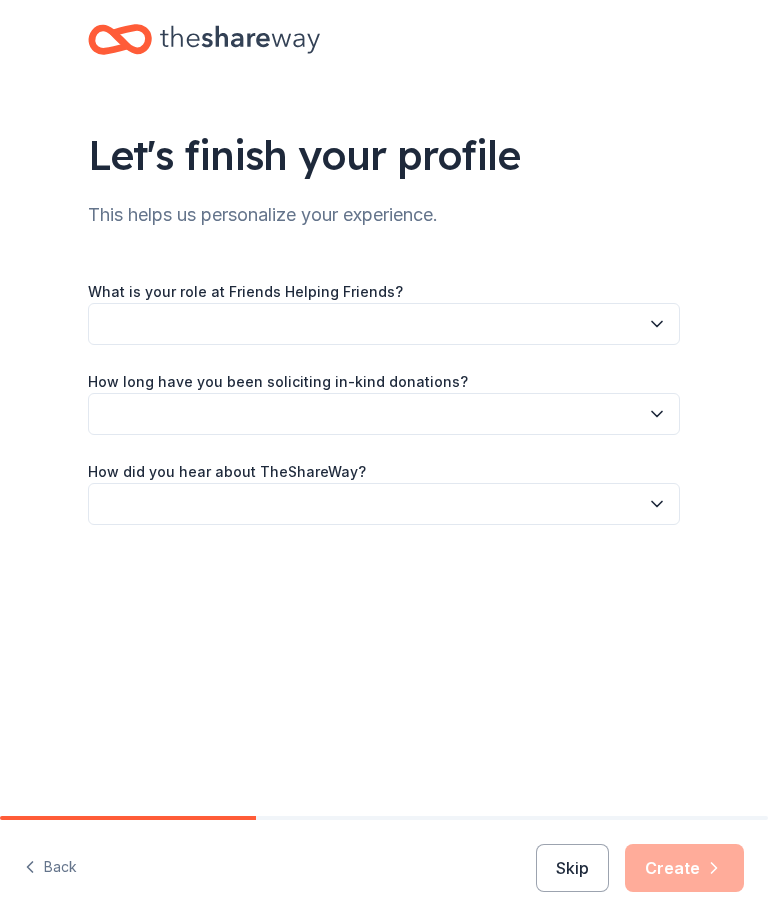 click on "What is your role at Friends Helping Friends? How long have you been soliciting in-kind donations? How did you hear about TheShareWay?" at bounding box center (384, 386) 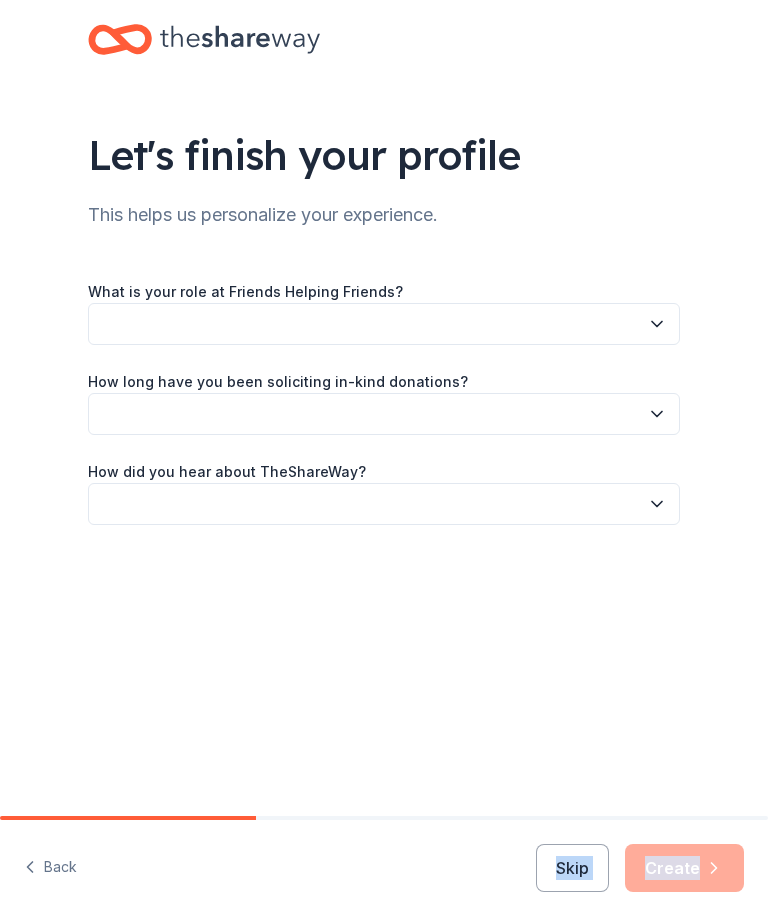 click 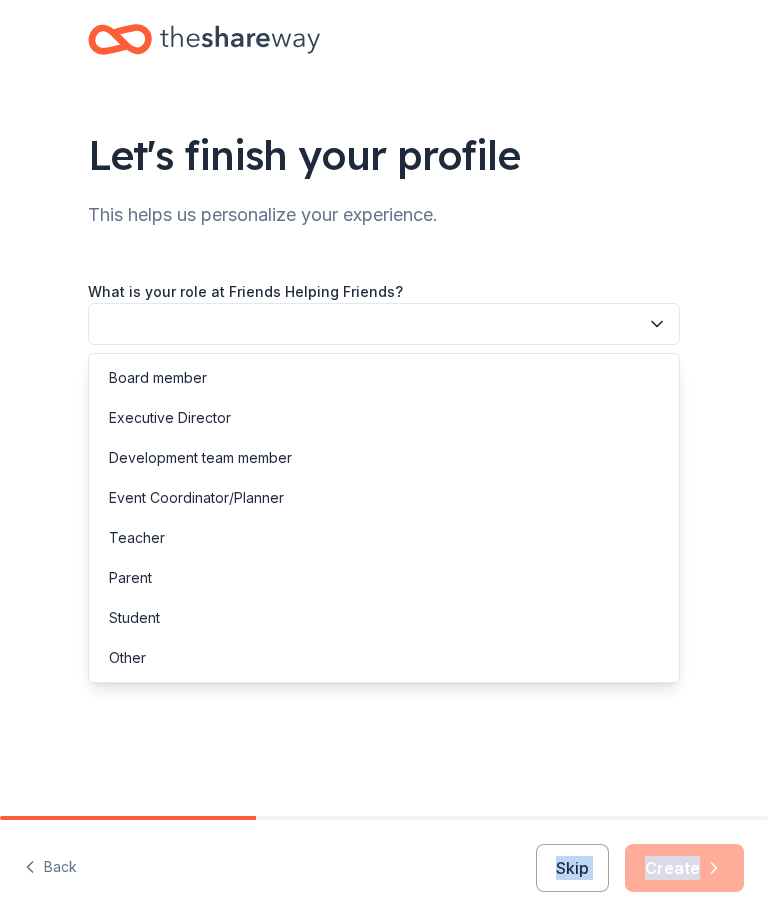 click on "Board member" at bounding box center [158, 378] 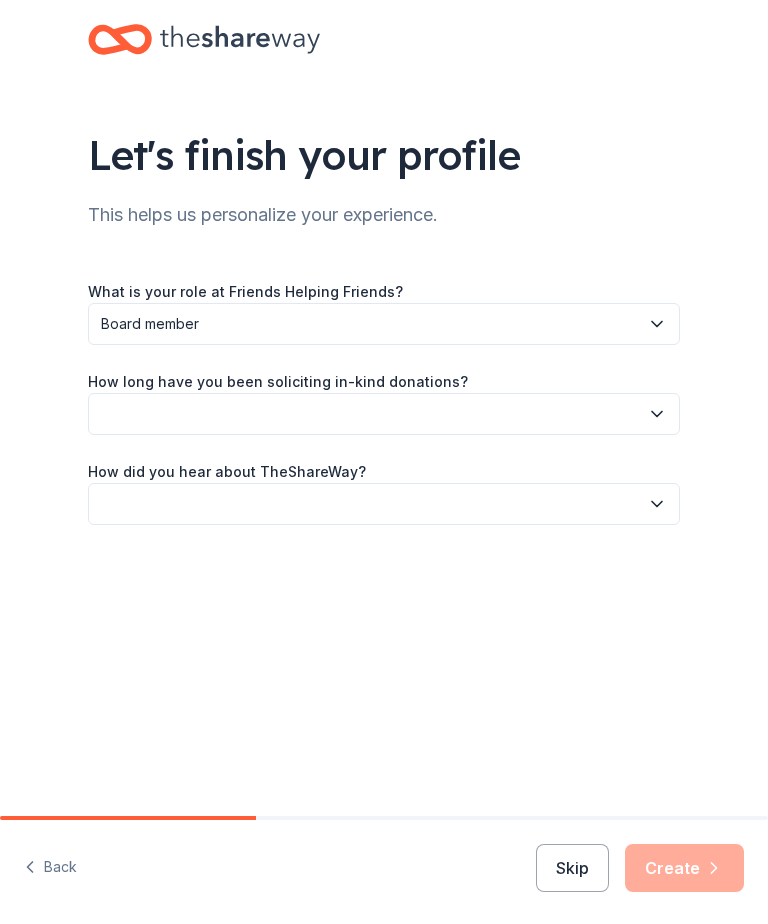 click 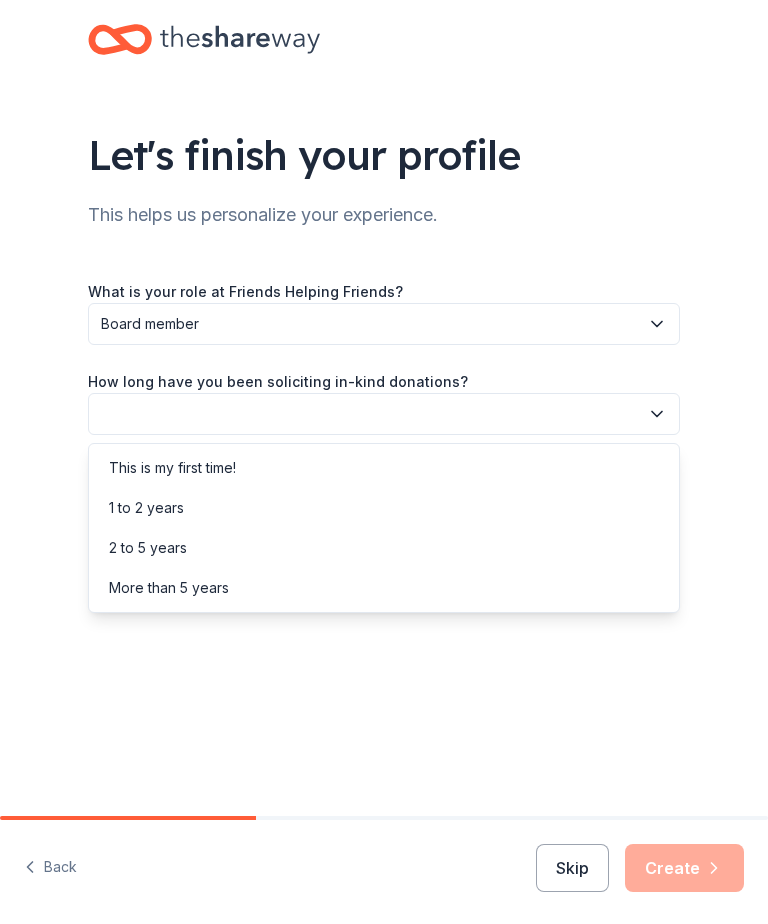 click on "This is my first time!" at bounding box center (172, 468) 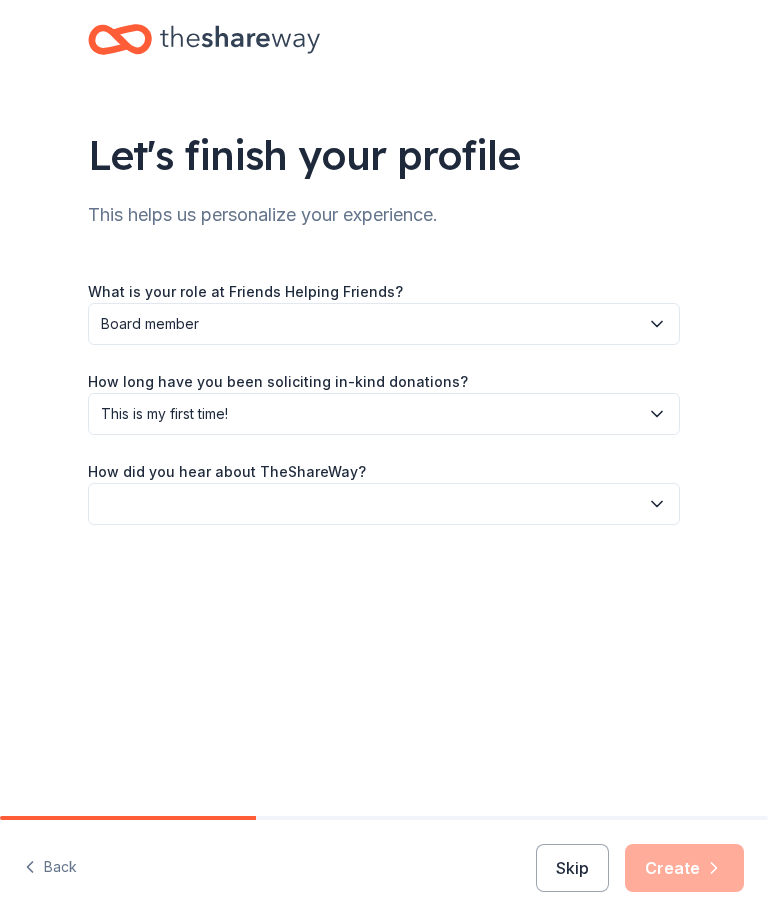 click 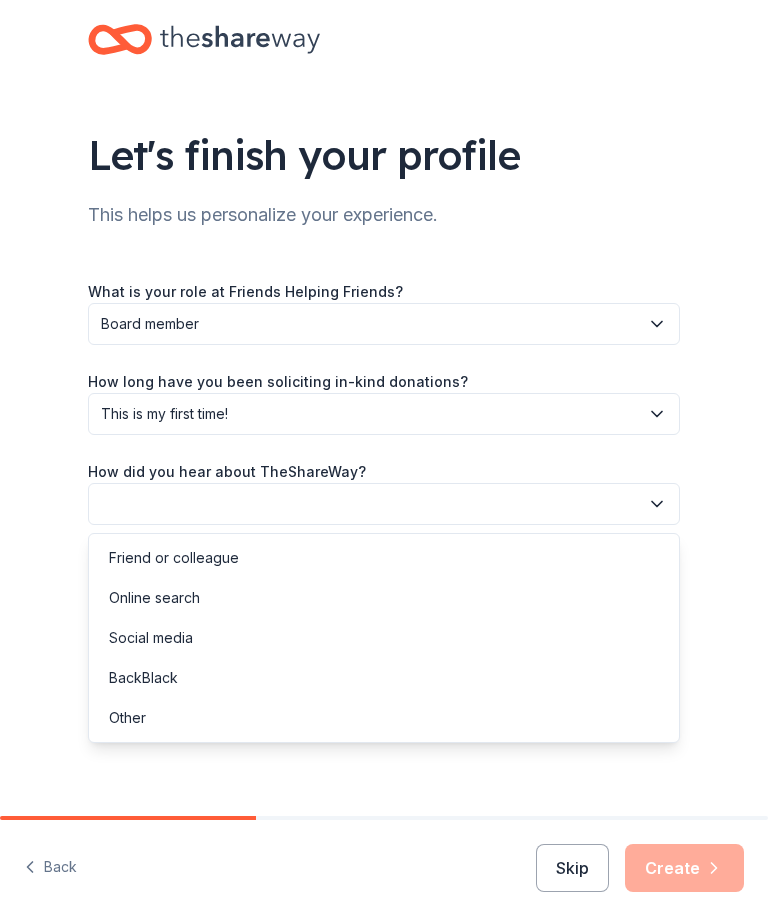 click on "Social media" at bounding box center (384, 638) 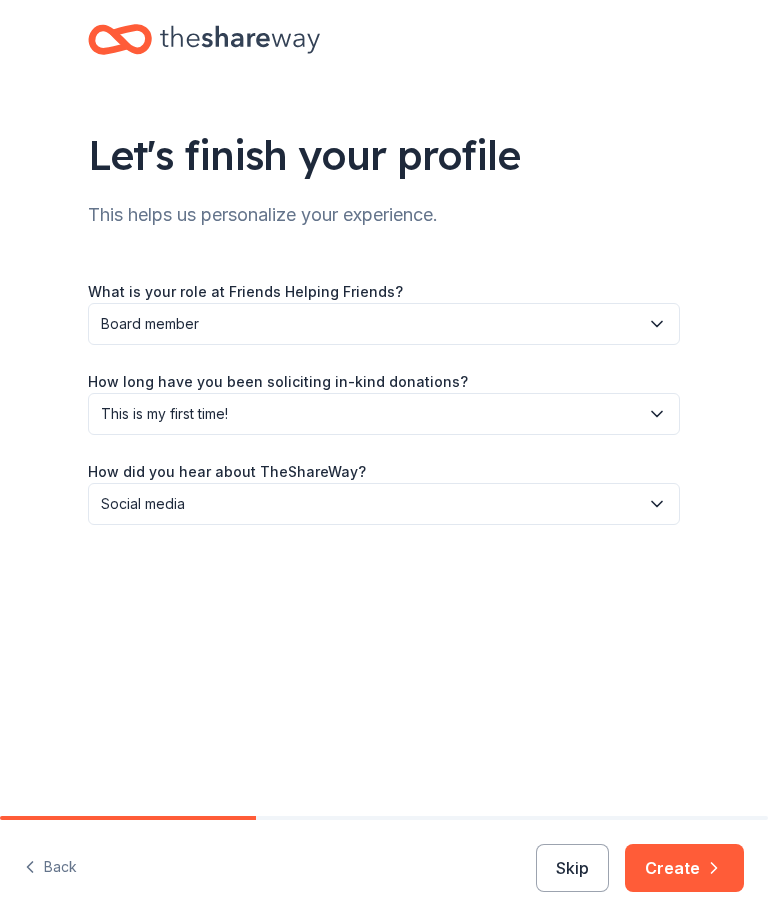 click on "Create" at bounding box center [684, 868] 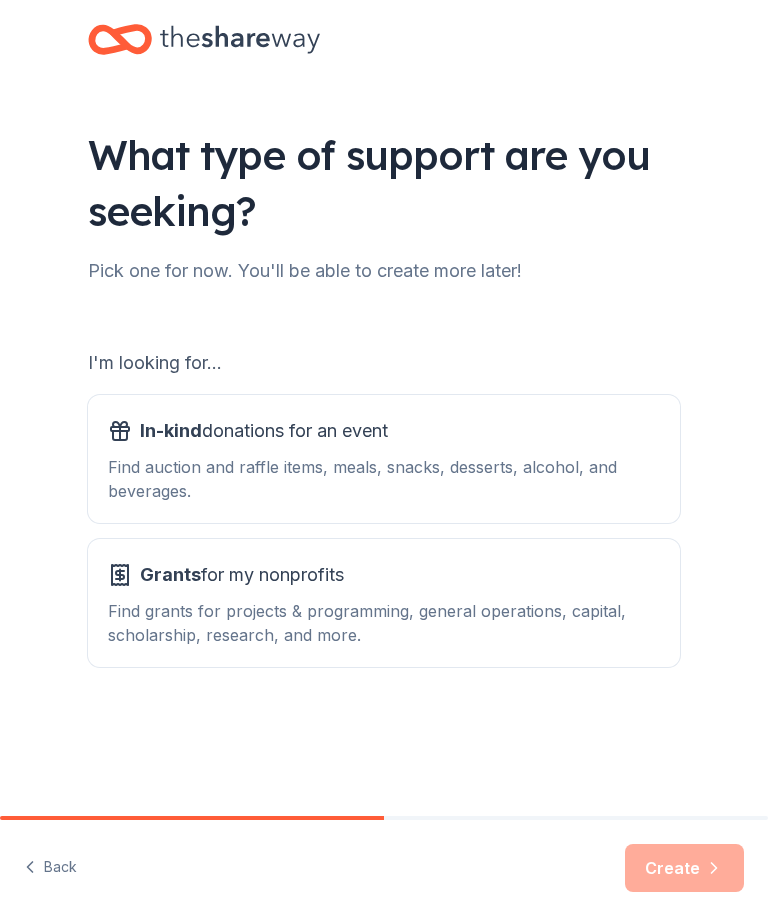 click on "Find grants for projects & programming, general operations, capital, scholarship, research, and more." at bounding box center [384, 623] 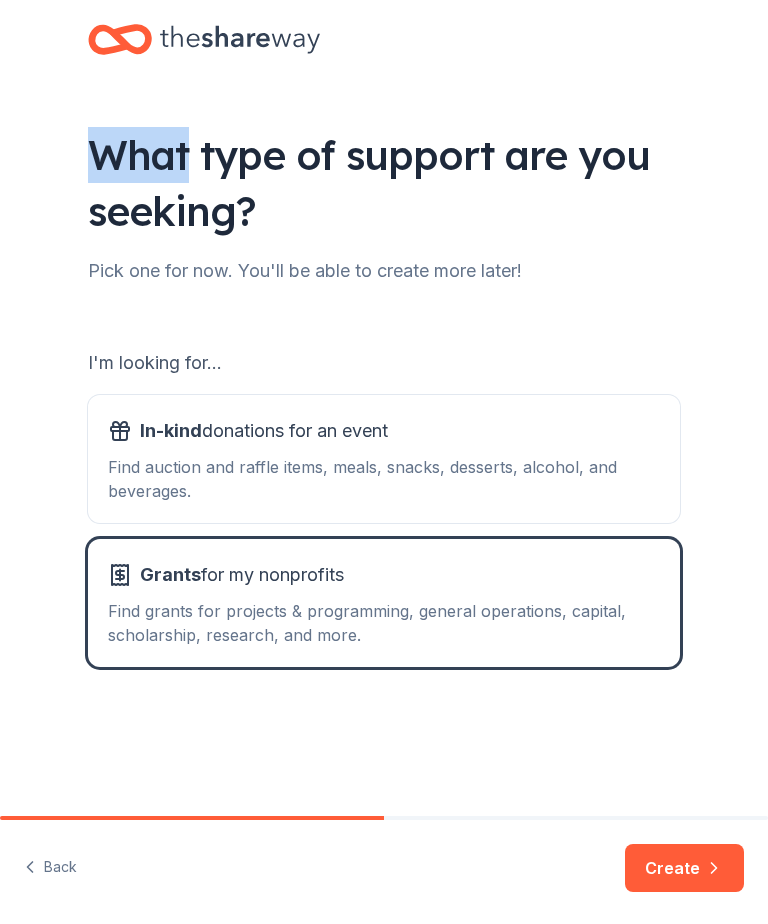 click on "Create" at bounding box center (684, 868) 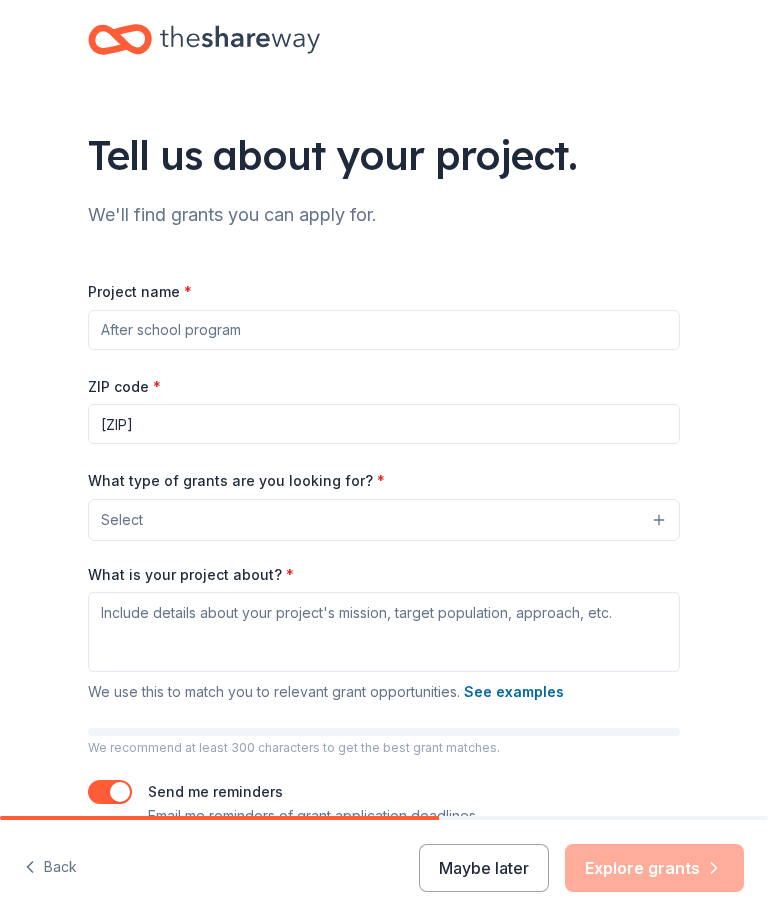 click on "Project name *" at bounding box center (384, 330) 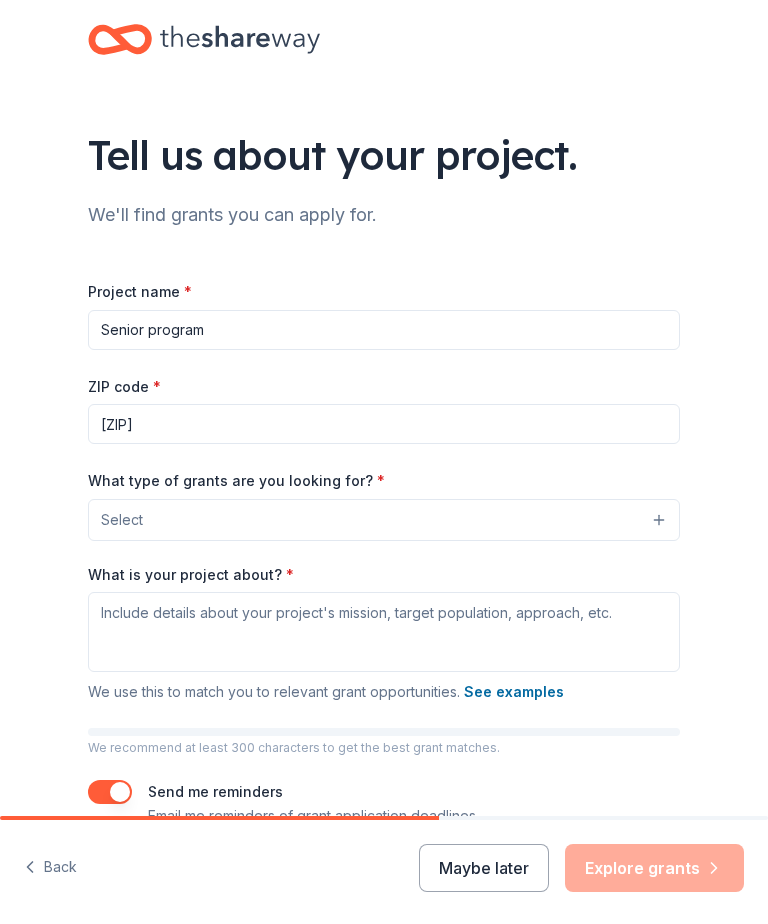 type on "Senior program" 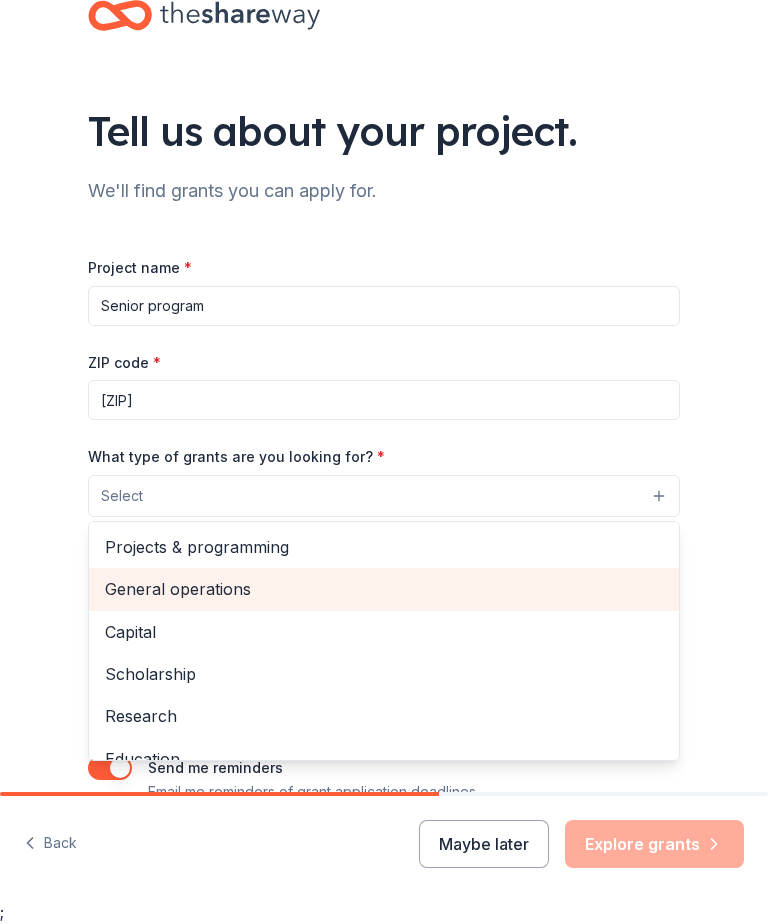 click on "General operations" at bounding box center [384, 589] 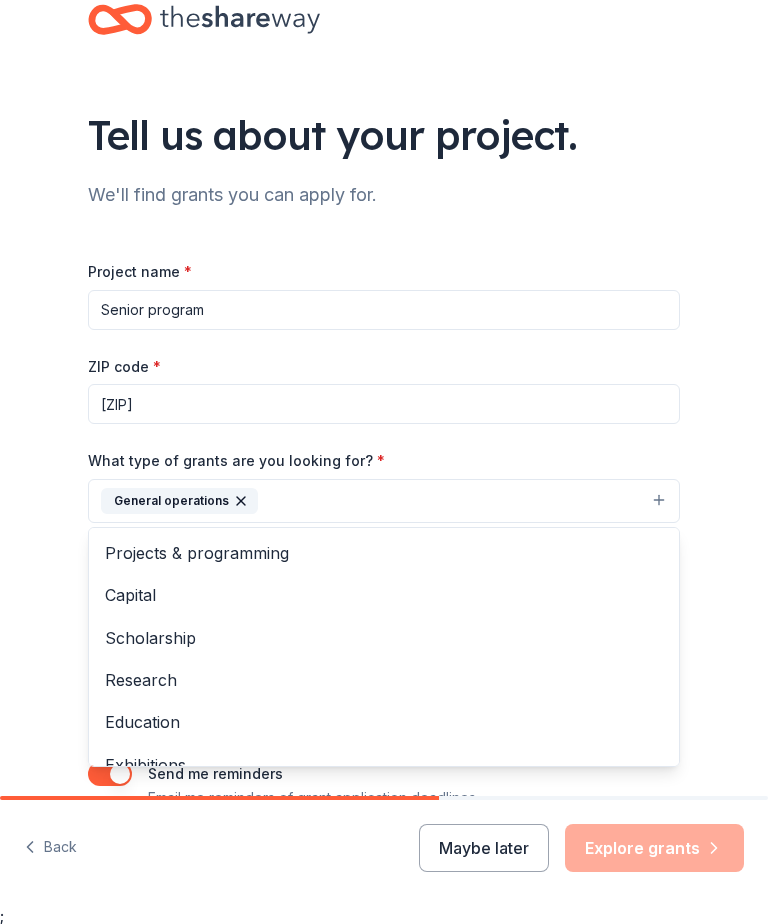 scroll, scrollTop: 0, scrollLeft: 0, axis: both 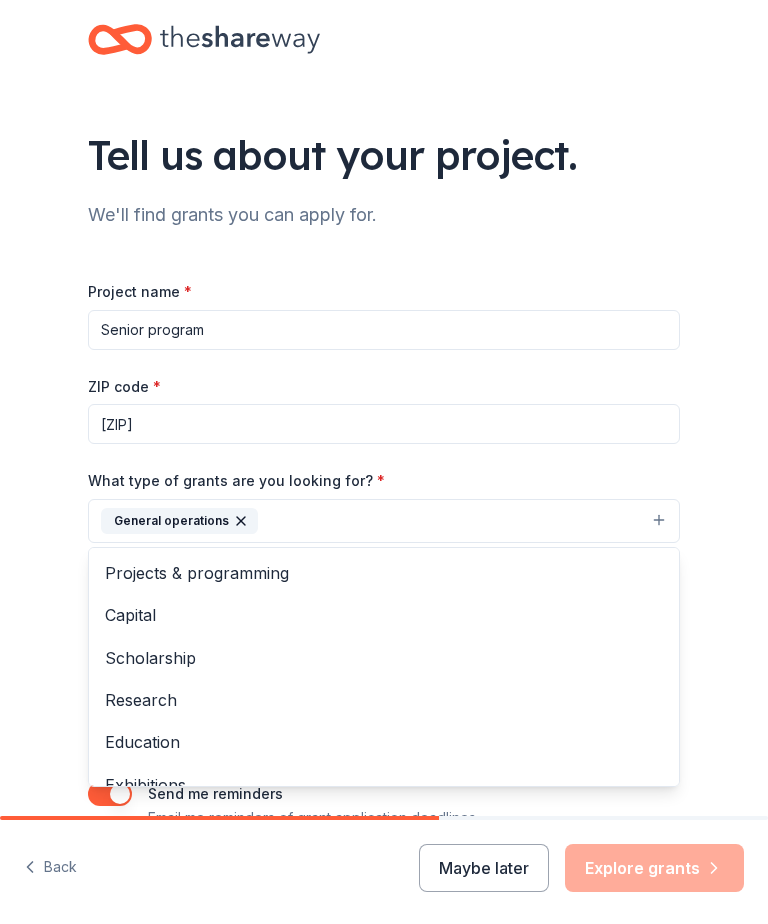 click on "General operations" at bounding box center (384, 521) 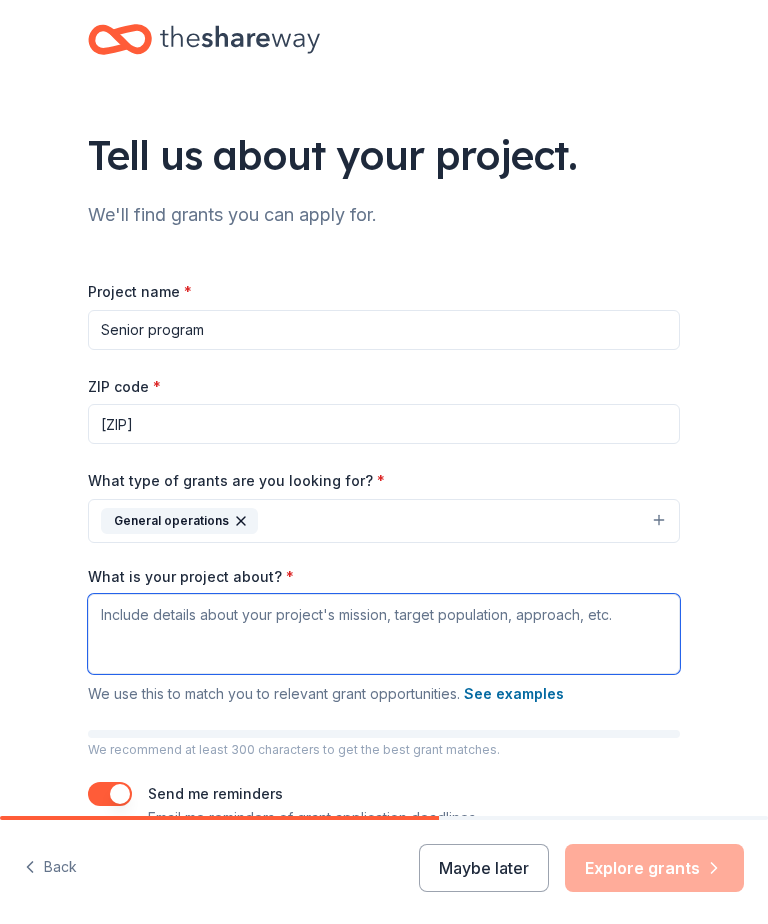 click on "What is your project about? *" at bounding box center [384, 634] 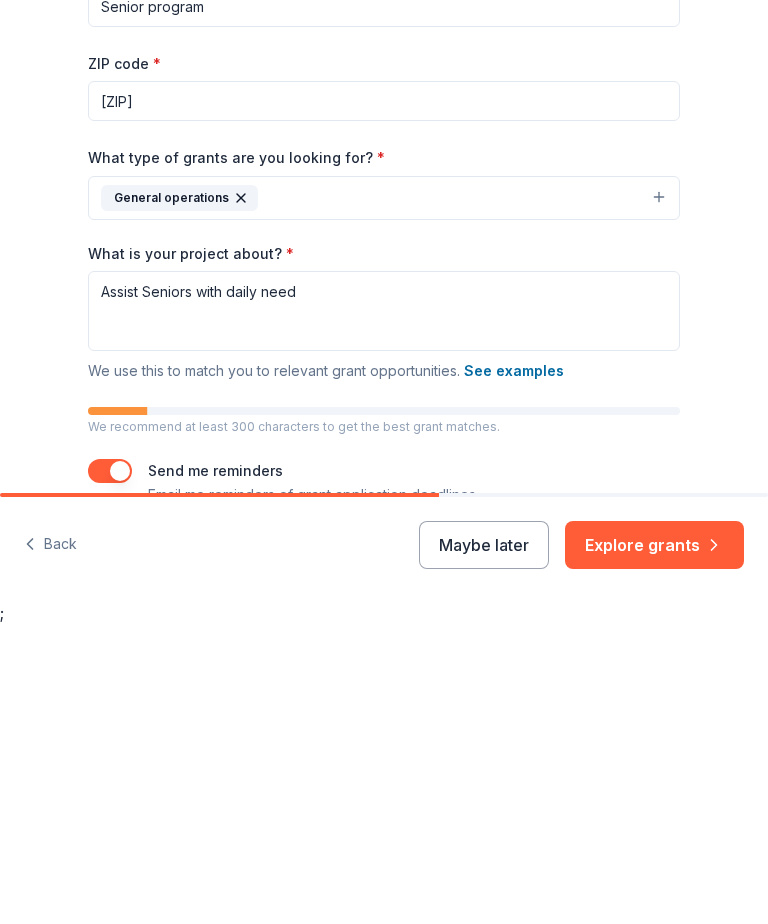 click on "Senior program [POSTAL_CODE] Assist Seniors with daily need We use this to match you to relevant grant opportunities. See examples We recommend at least 300 characters to get the best grant matches. Send me reminders Email me reminders of grant application deadlines" at bounding box center (384, 440) 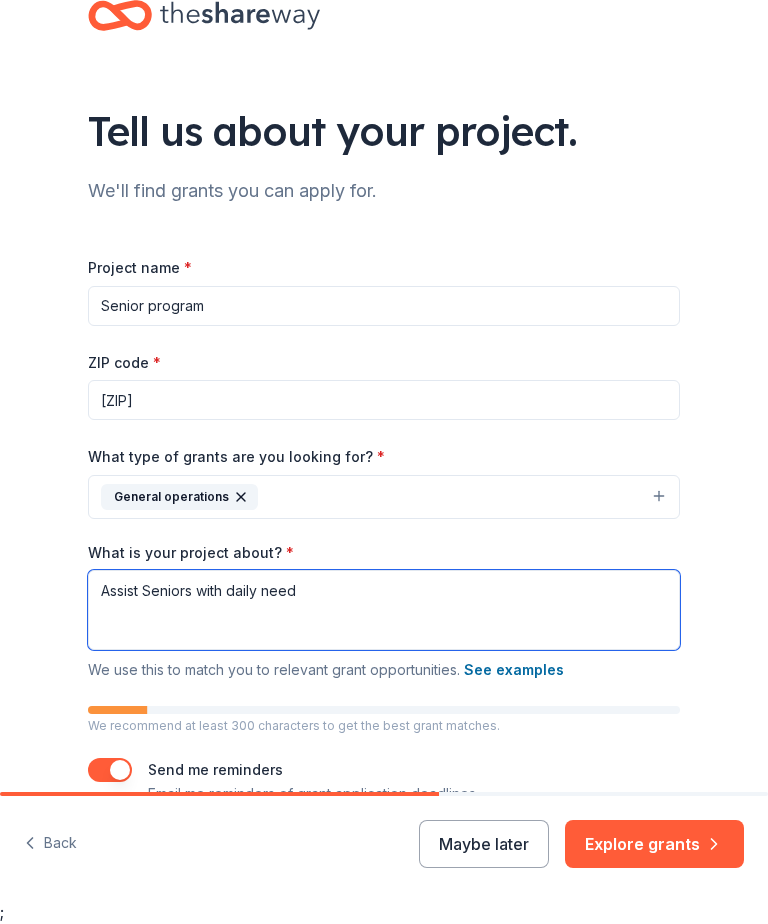 click on "Assist Seniors with daily need" at bounding box center [384, 610] 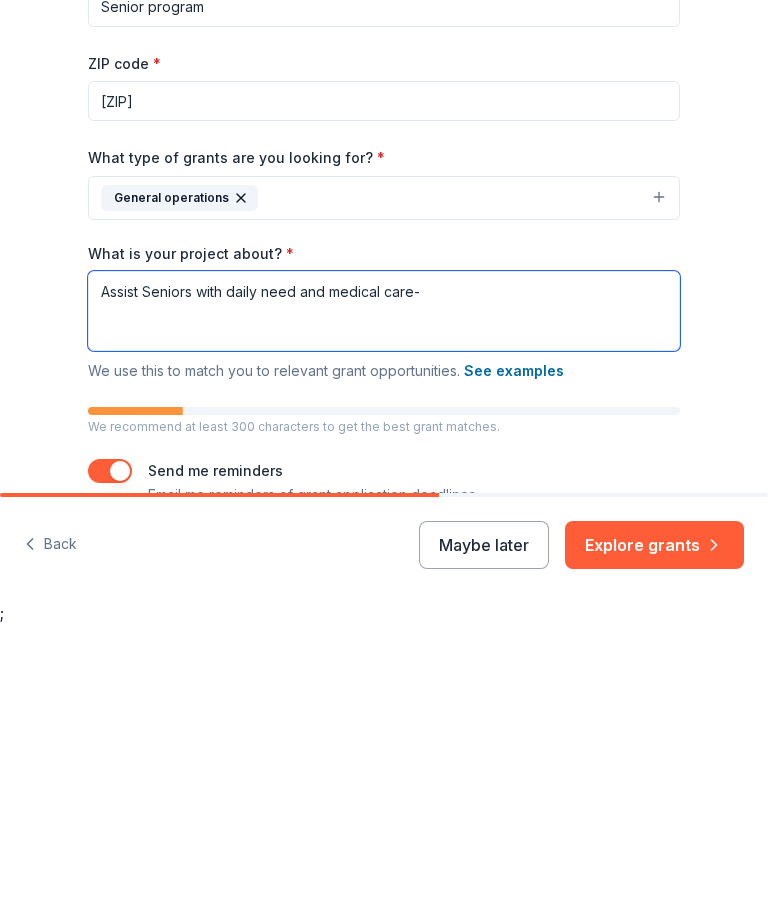type on "Assist Seniors with daily need and medical care-" 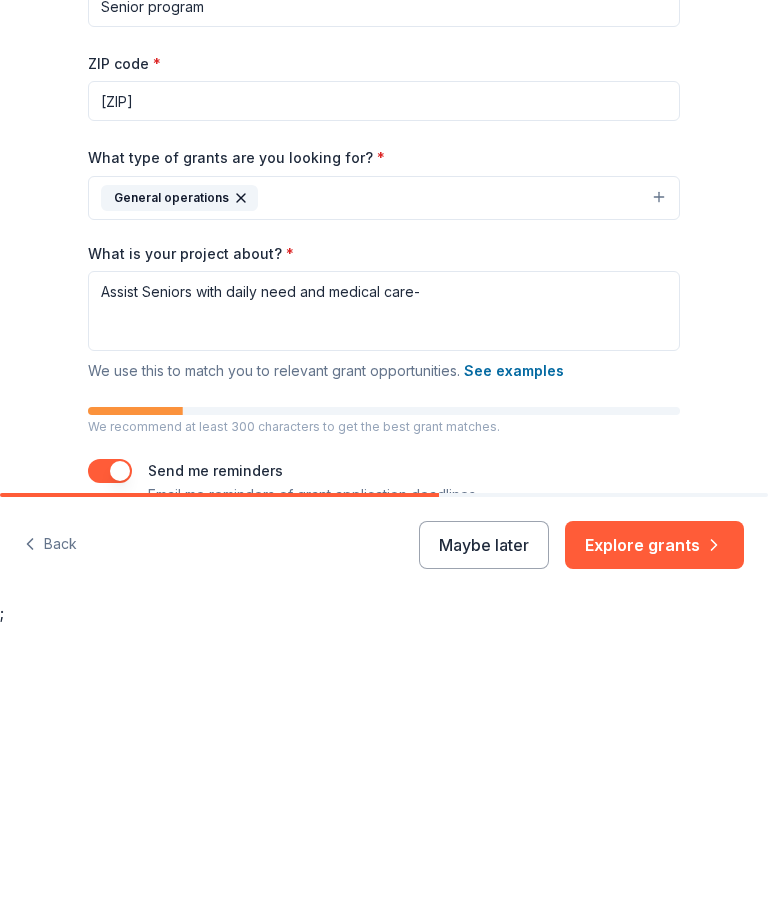 click at bounding box center (110, 770) 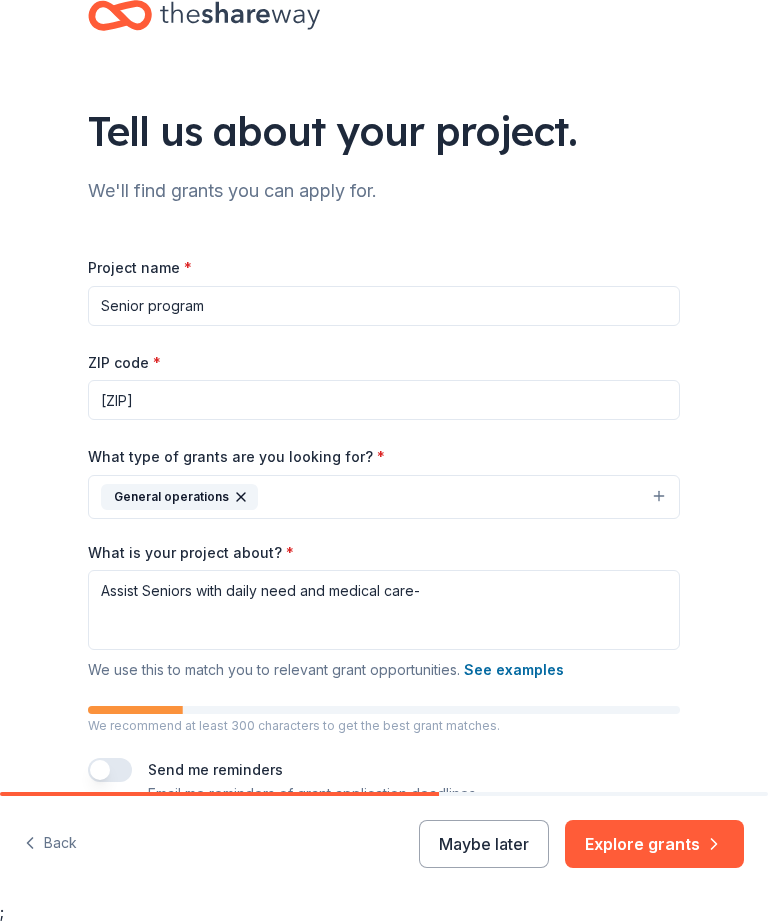 click on "[ZIP]" at bounding box center [384, 400] 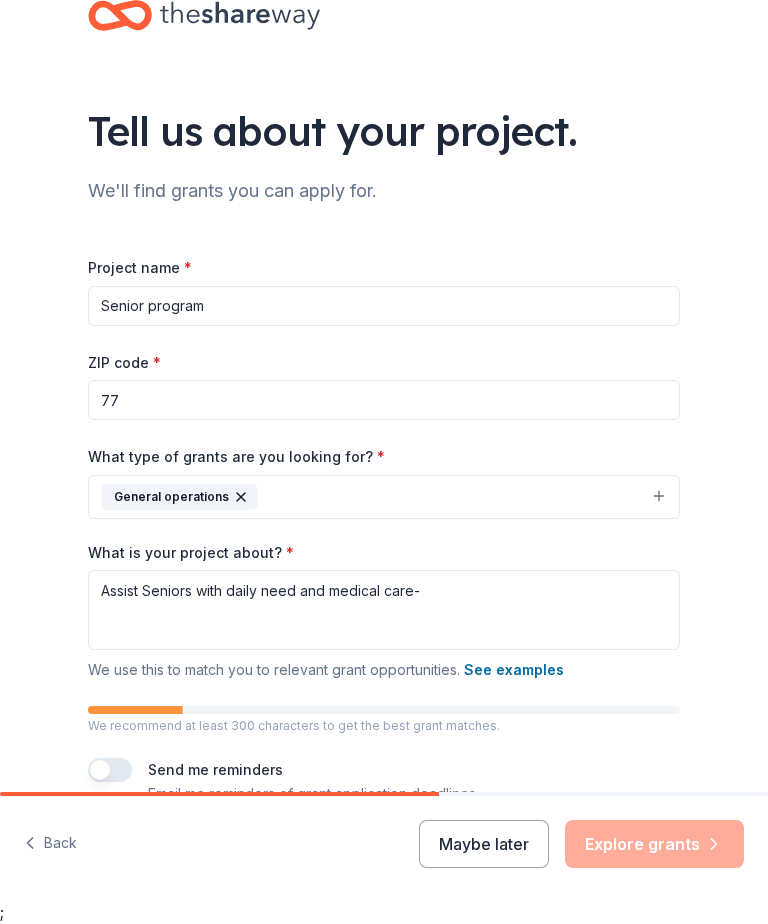 type on "7" 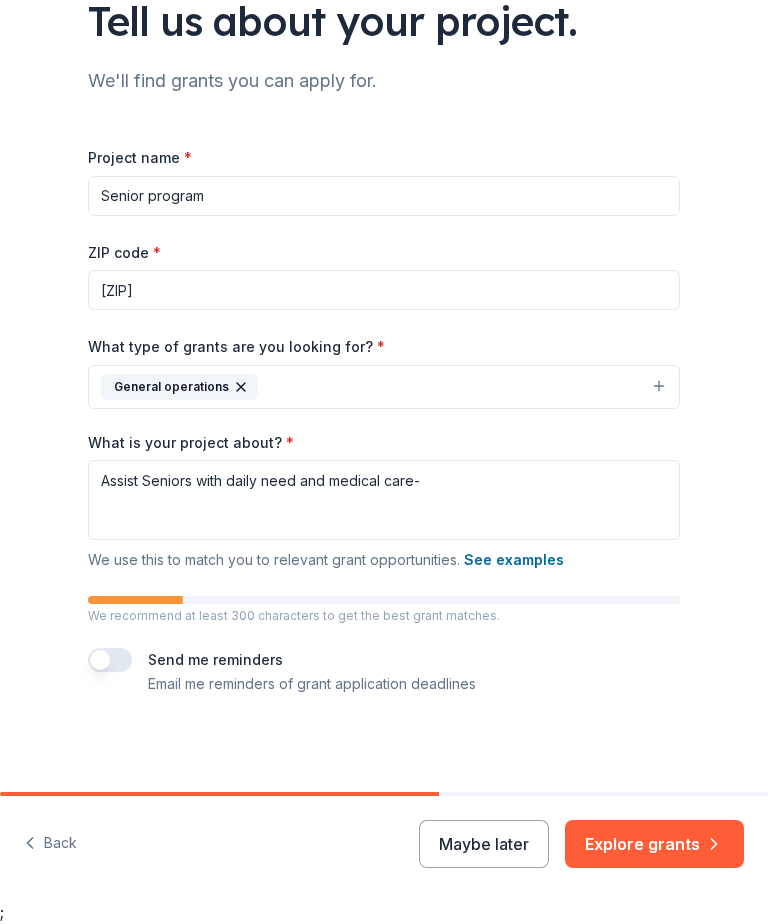 scroll, scrollTop: 111, scrollLeft: 0, axis: vertical 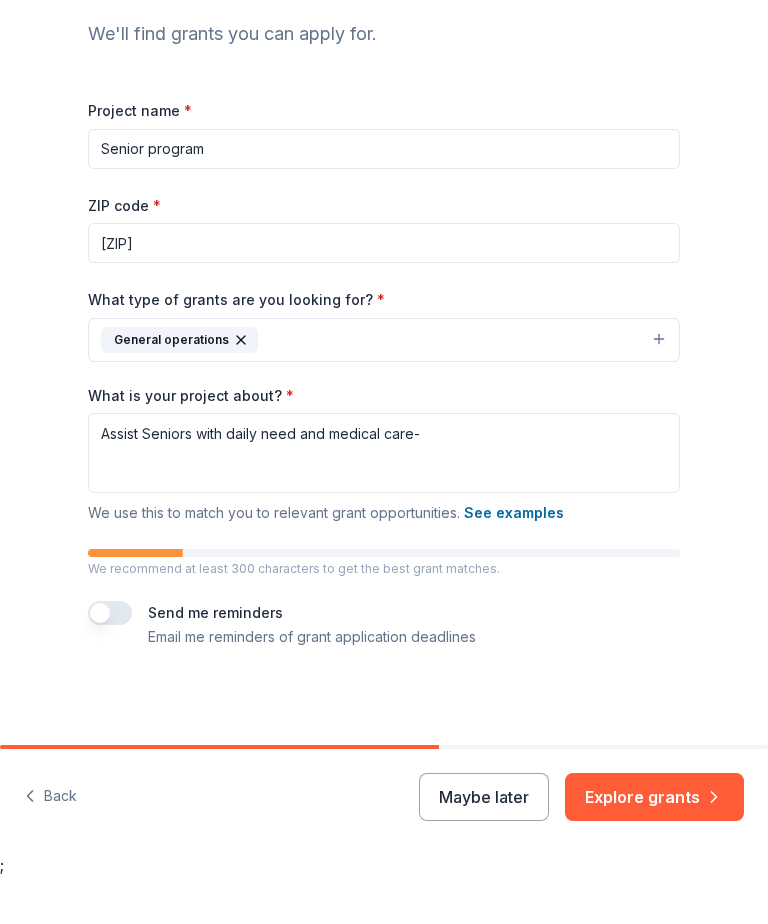 type on "[ZIP]" 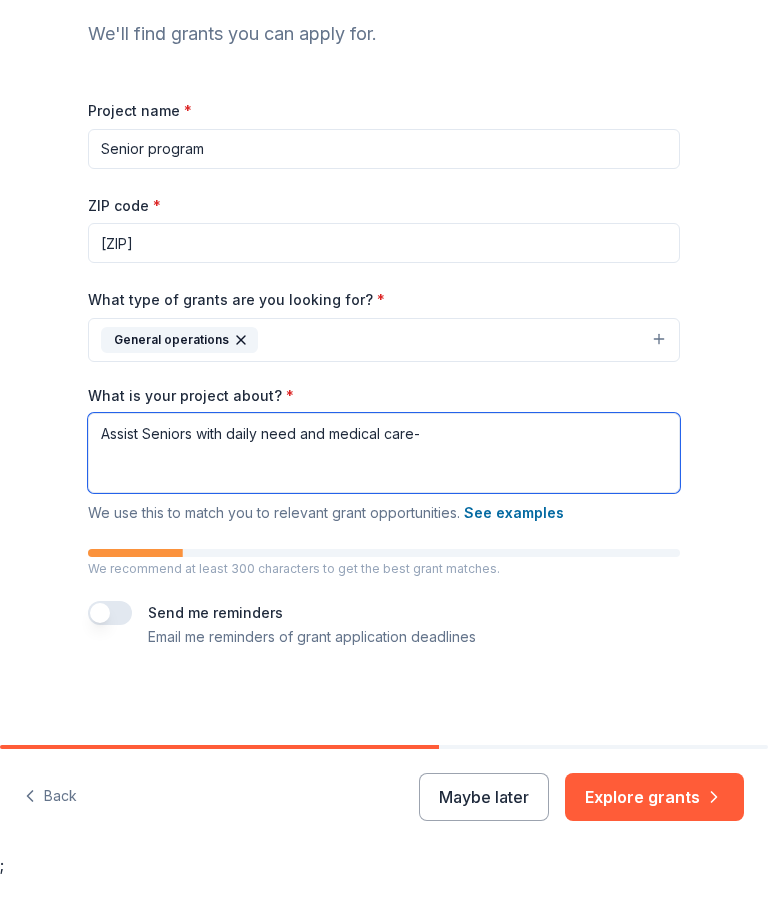 click on "Assist Seniors with daily need and medical care-" at bounding box center (384, 500) 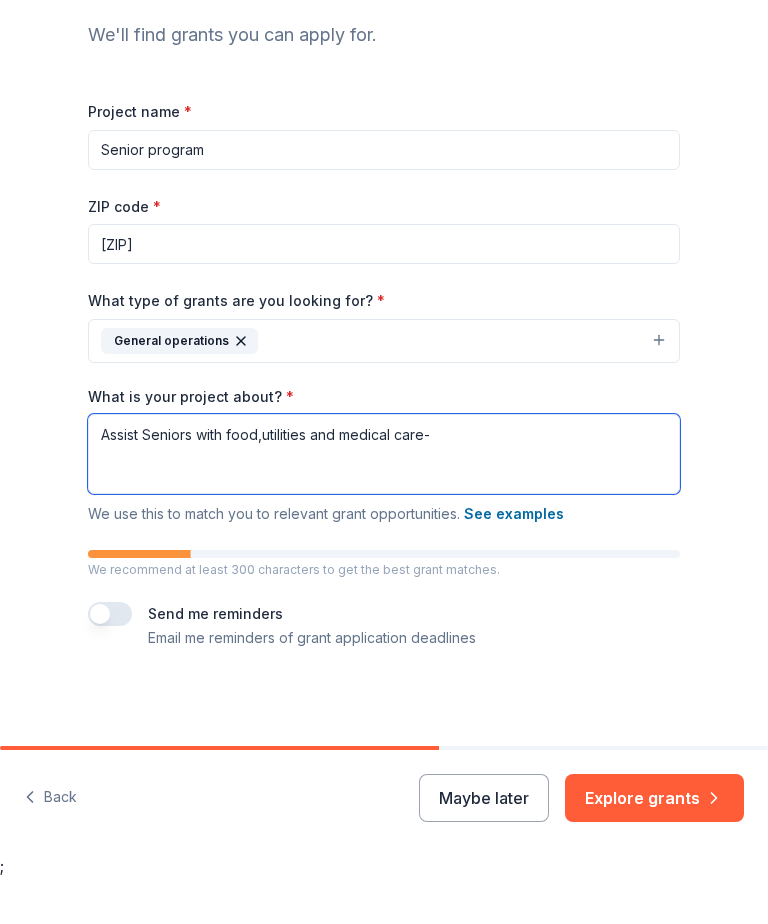 click on "Assist Seniors with food,utilities and medical care-" at bounding box center (384, 500) 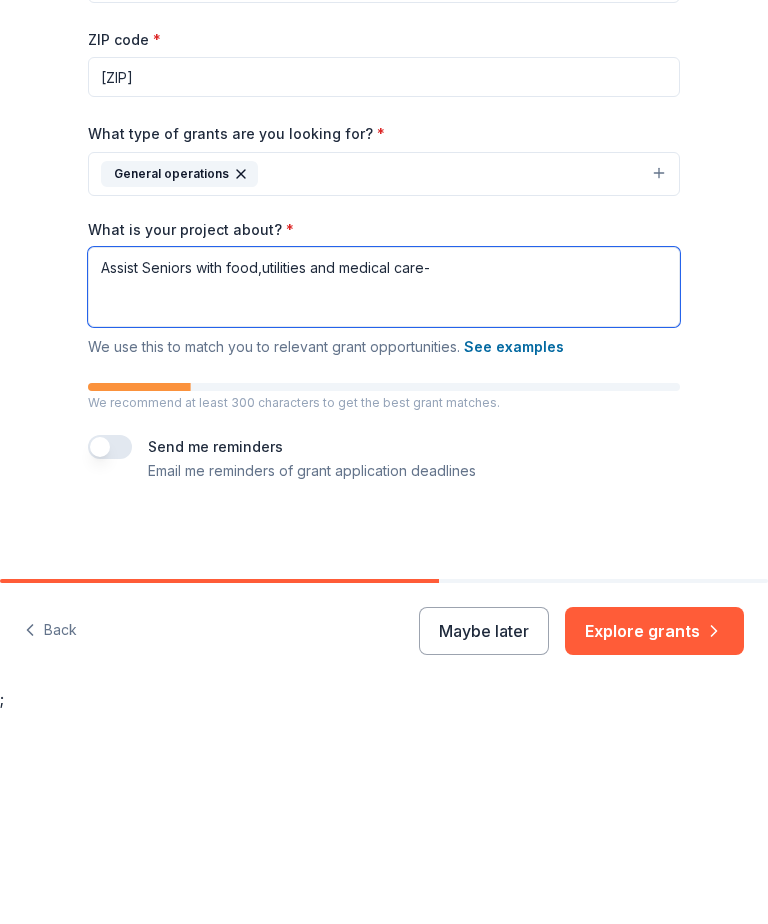 type on "Assist Seniors with food,utilities and medical care-" 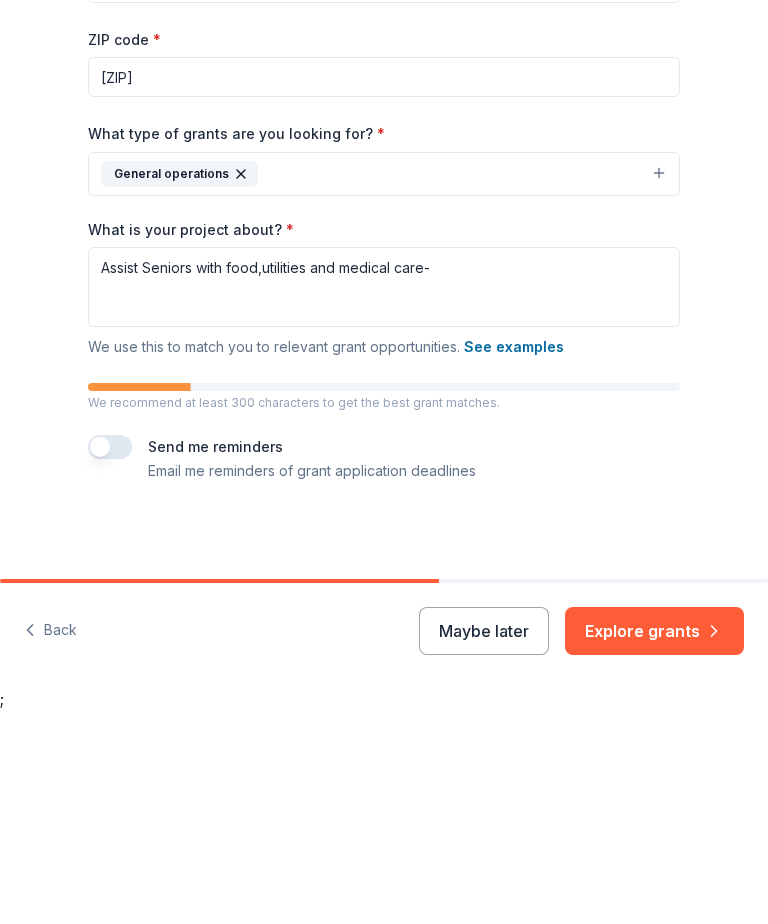 click at bounding box center (110, 660) 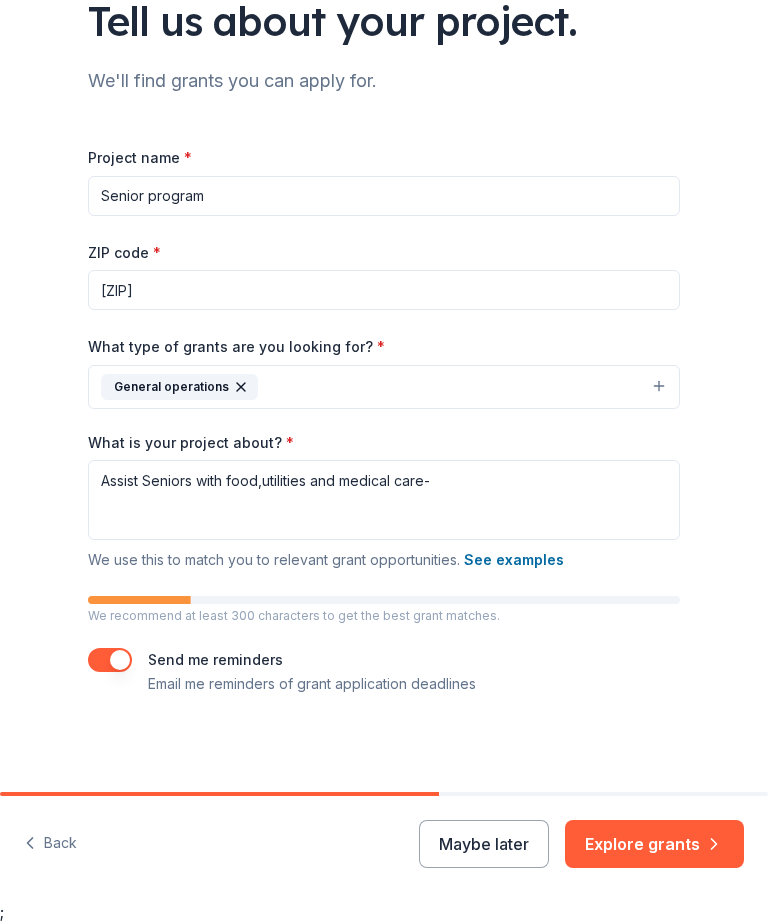 click on "Explore grants" at bounding box center [654, 844] 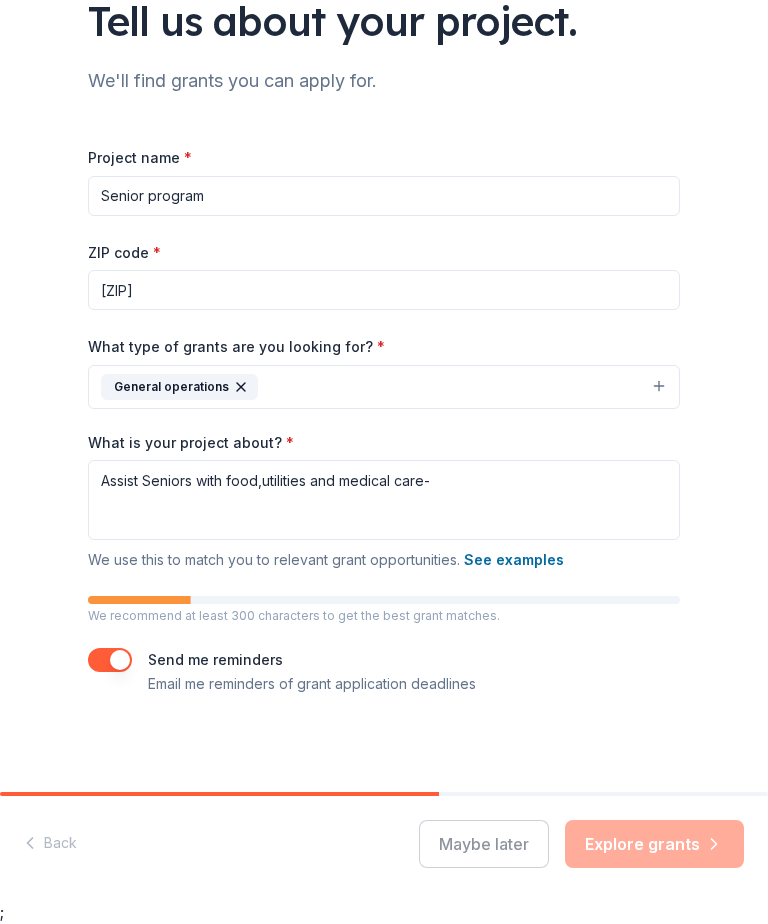 scroll, scrollTop: 0, scrollLeft: 0, axis: both 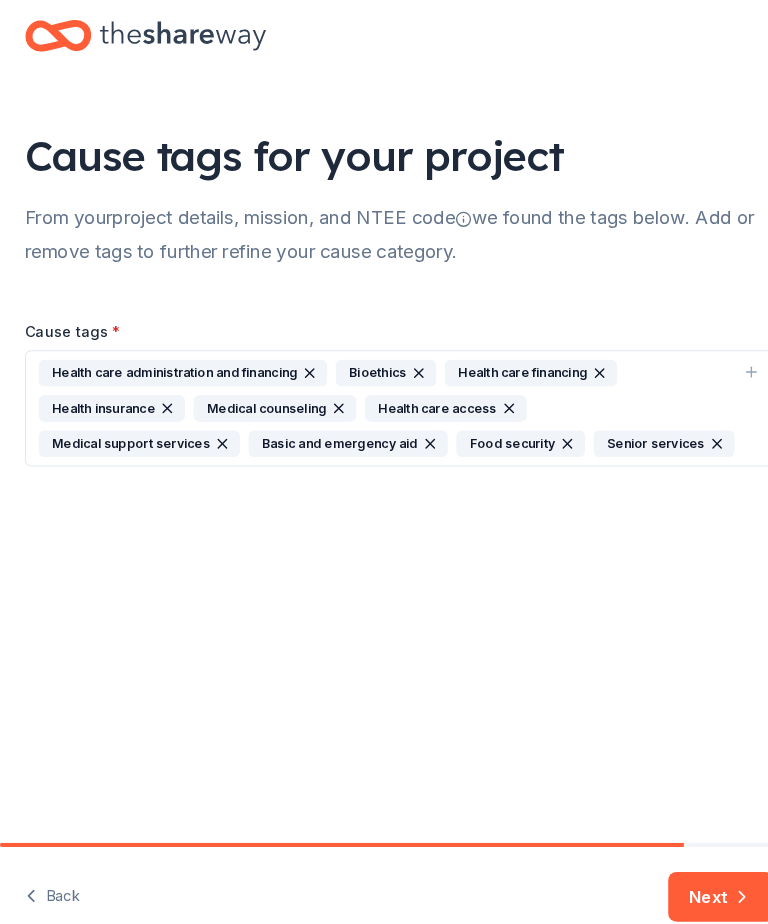 click on "Senior services" at bounding box center (639, 432) 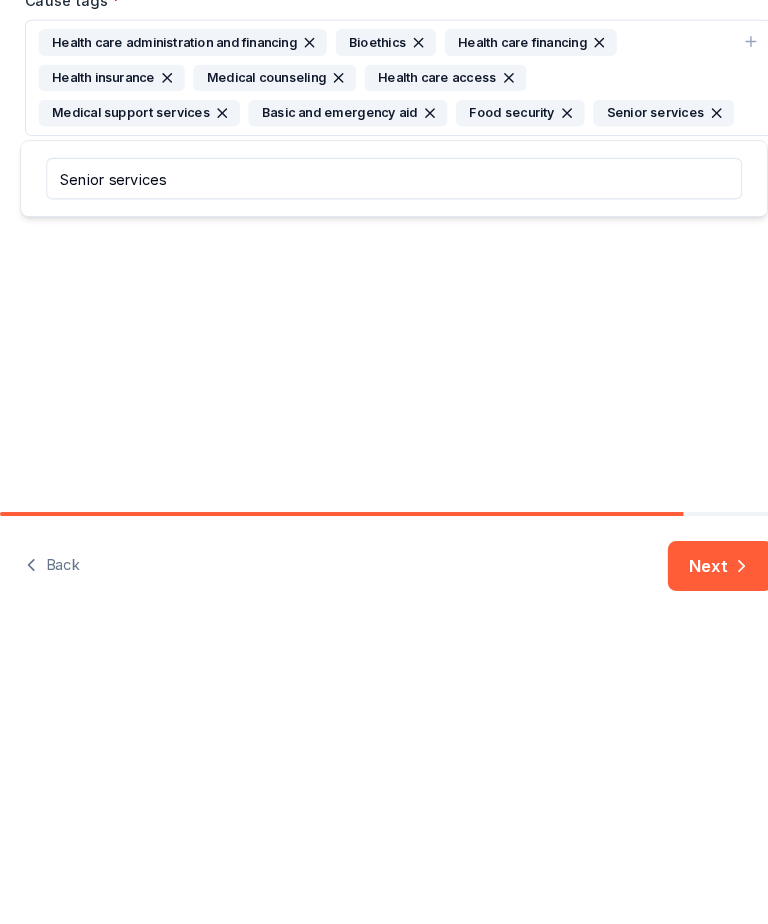 type on "Senior services" 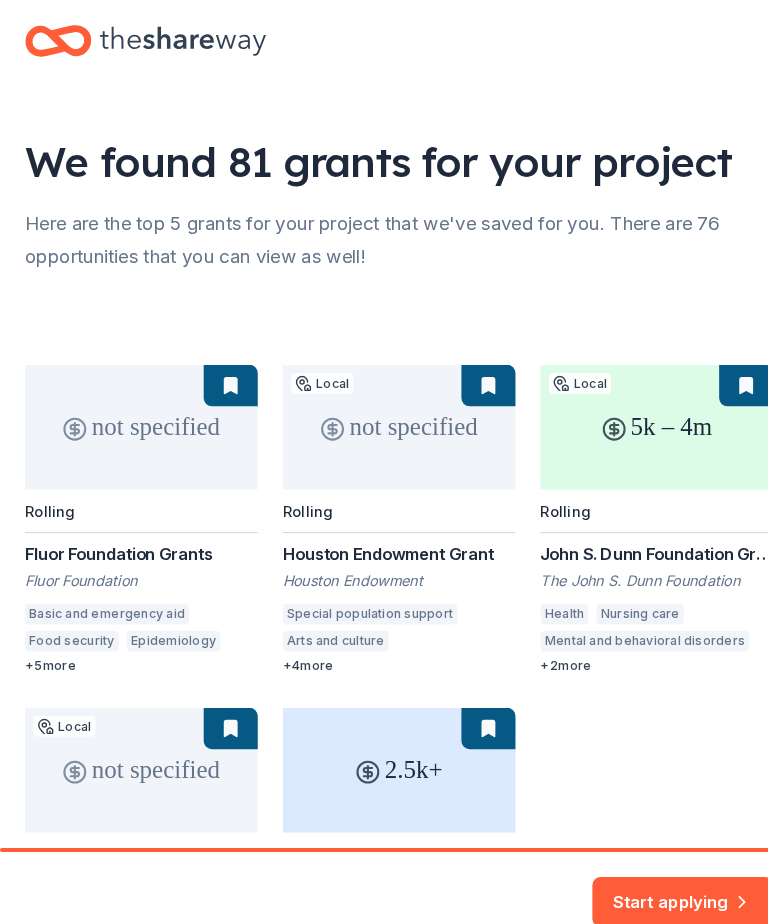 click on "not specified Rolling [BRAND] Grants [BRAND] Basic and emergency aid Food security Epidemiology Education Financial services Environment STEM education Disaster relief +  5  more not specified Local Rolling [BRAND] Grant [BRAND] Special population support Arts and culture Elementary and secondary education Communication media Democracy Sports and recreation +  4  more 5k – 4m Local Rolling [BRAND] Grant The [BRAND] Health Nursing care Mental and behavioral disorders Health care clinics Community health care +  2  more not specified Local Rolling [BRAND] Grant [BRAND] Food security Agriculture, fishing and forestry Environment Social rights +  2  more" at bounding box center [384, 665] 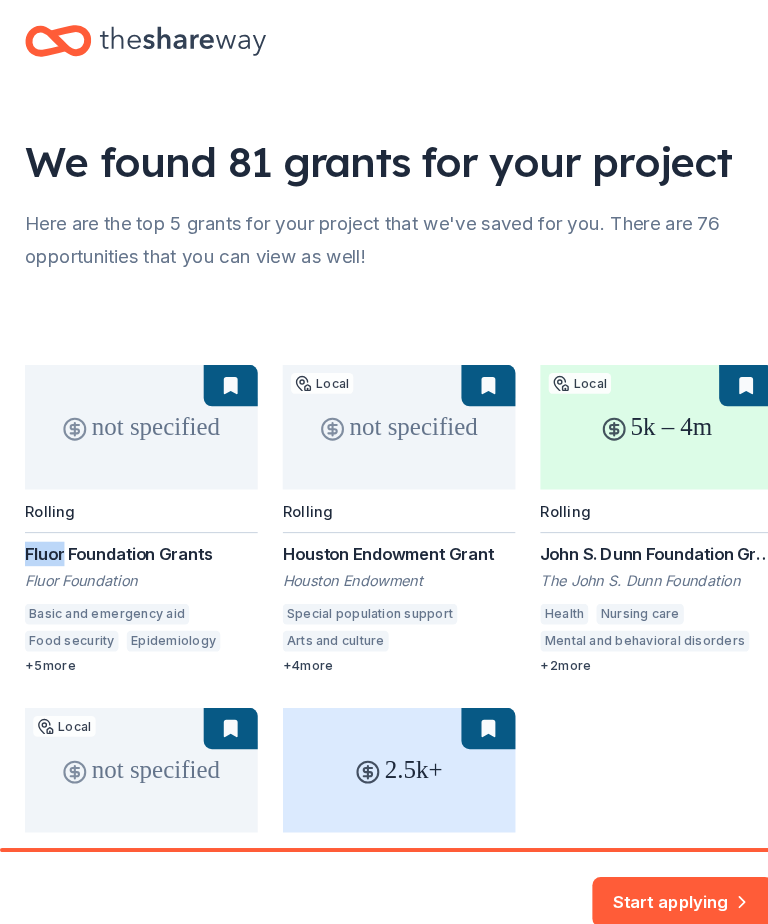 click on "not specified Rolling [BRAND] Grants [BRAND] Basic and emergency aid Food security Epidemiology Education Financial services Environment STEM education Disaster relief +  5  more not specified Local Rolling [BRAND] Grant [BRAND] Special population support Arts and culture Elementary and secondary education Communication media Democracy Sports and recreation +  4  more 5k – 4m Local Rolling [BRAND] Grant The [BRAND] Health Nursing care Mental and behavioral disorders Health care clinics Community health care +  2  more not specified Local Rolling [BRAND] Grant [BRAND] Food security Agriculture, fishing and forestry Environment Social rights +  2  more" at bounding box center [384, 665] 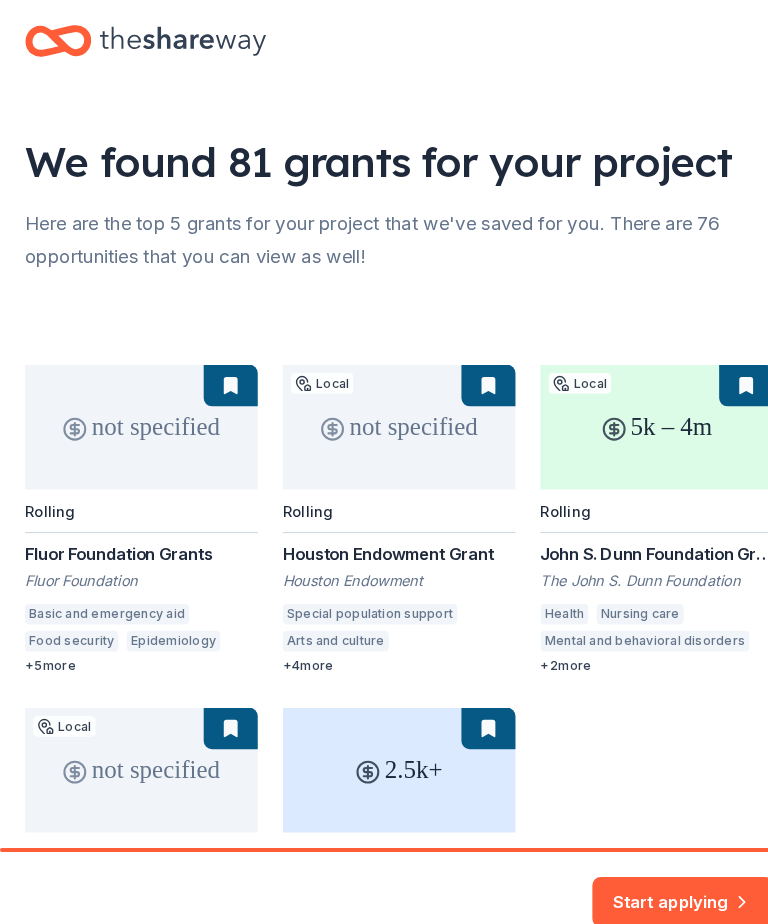 click on "Start applying" at bounding box center (657, 856) 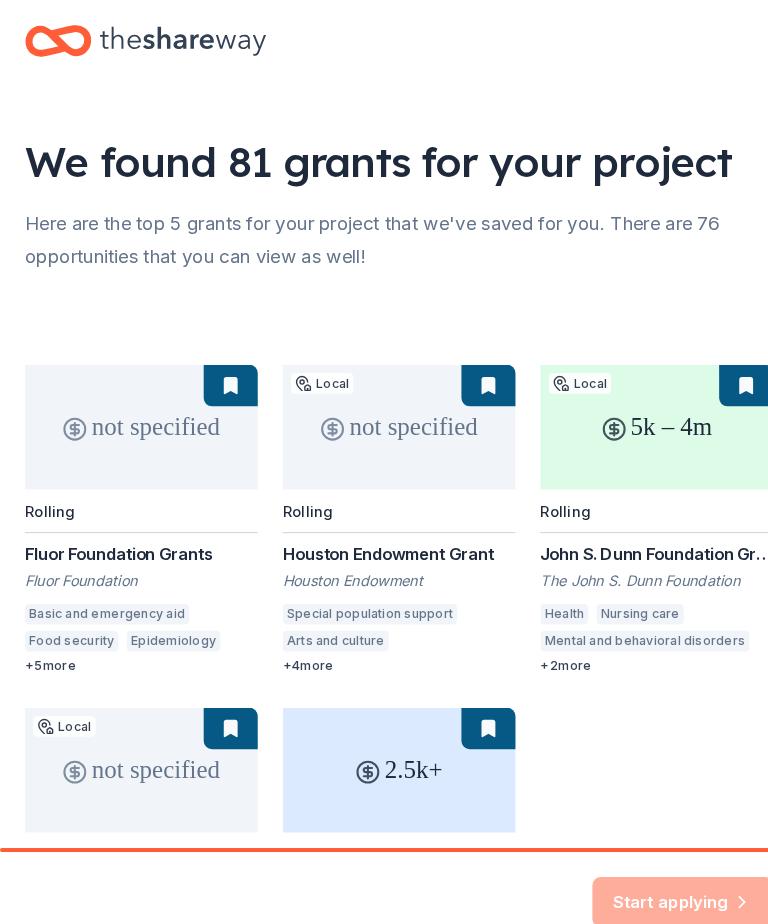 click on "Start applying" at bounding box center [657, 868] 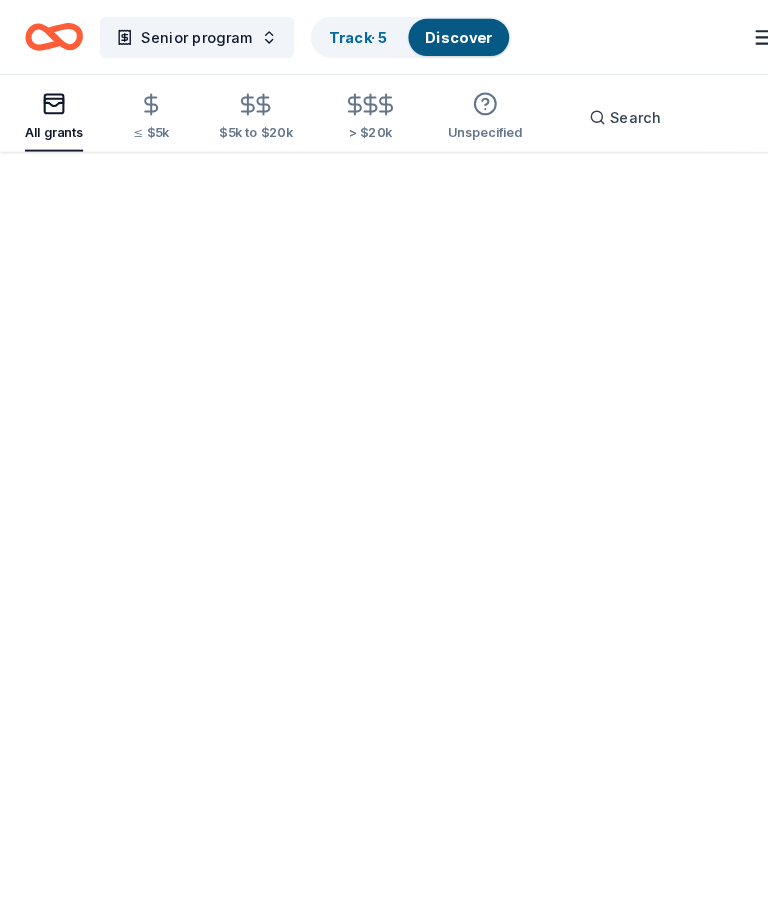 click at bounding box center [384, 535] 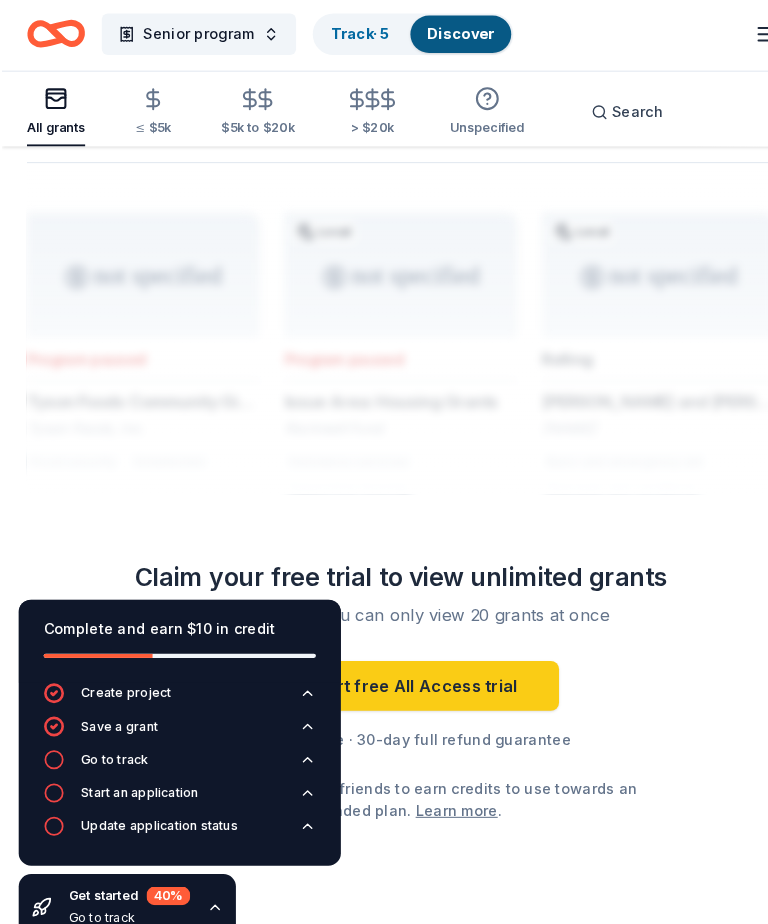 scroll, scrollTop: 2621, scrollLeft: 0, axis: vertical 